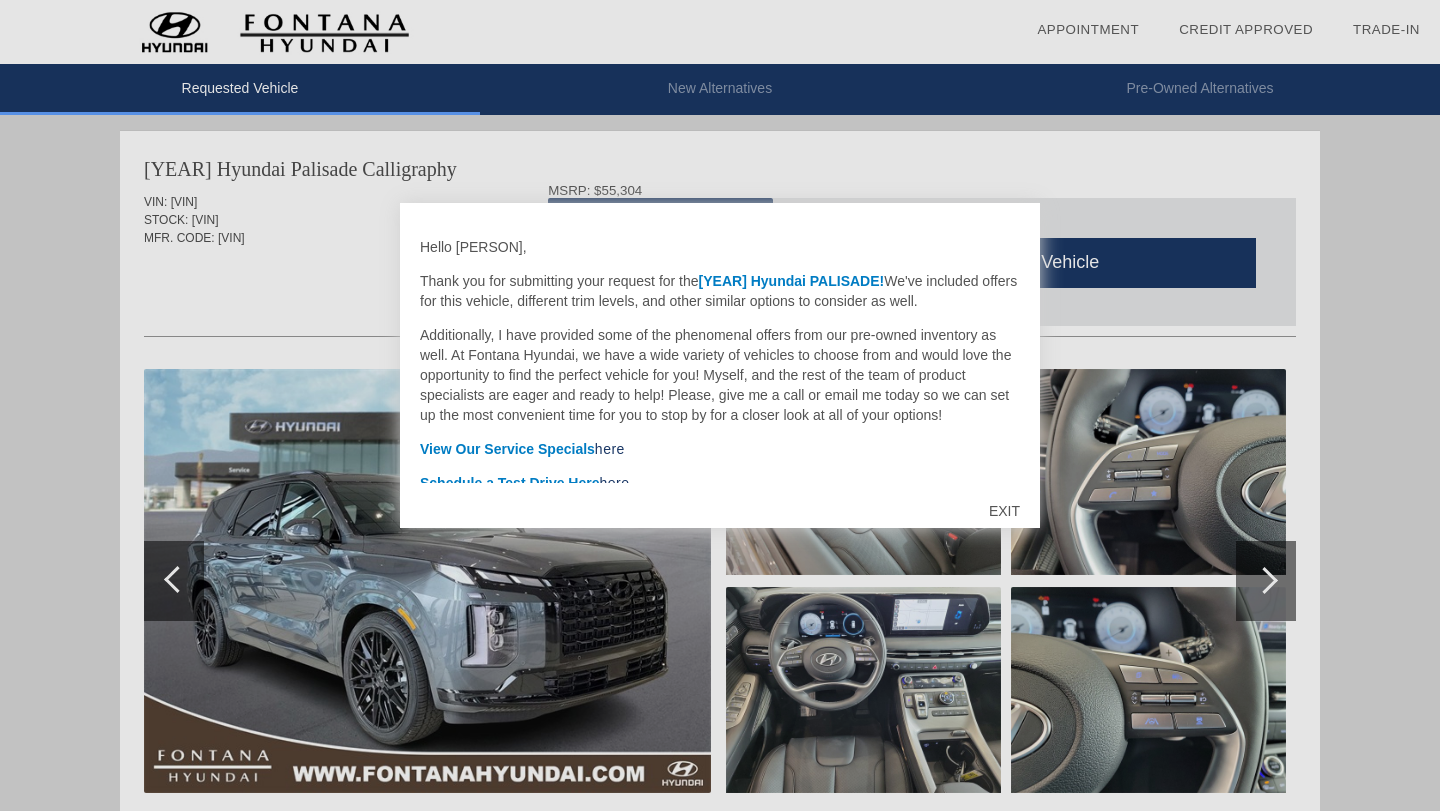 scroll, scrollTop: 0, scrollLeft: 0, axis: both 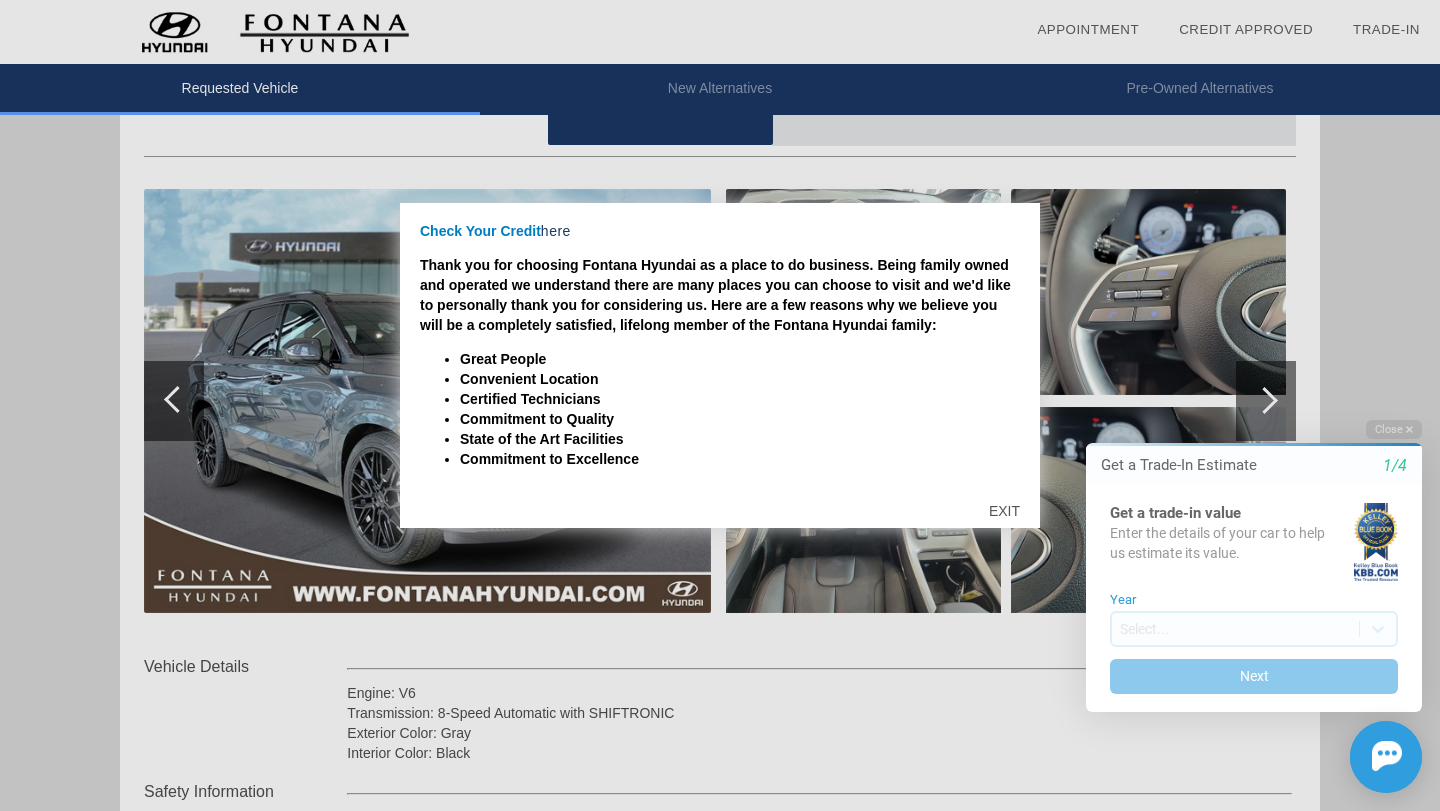 click on "EXIT" at bounding box center (1004, 511) 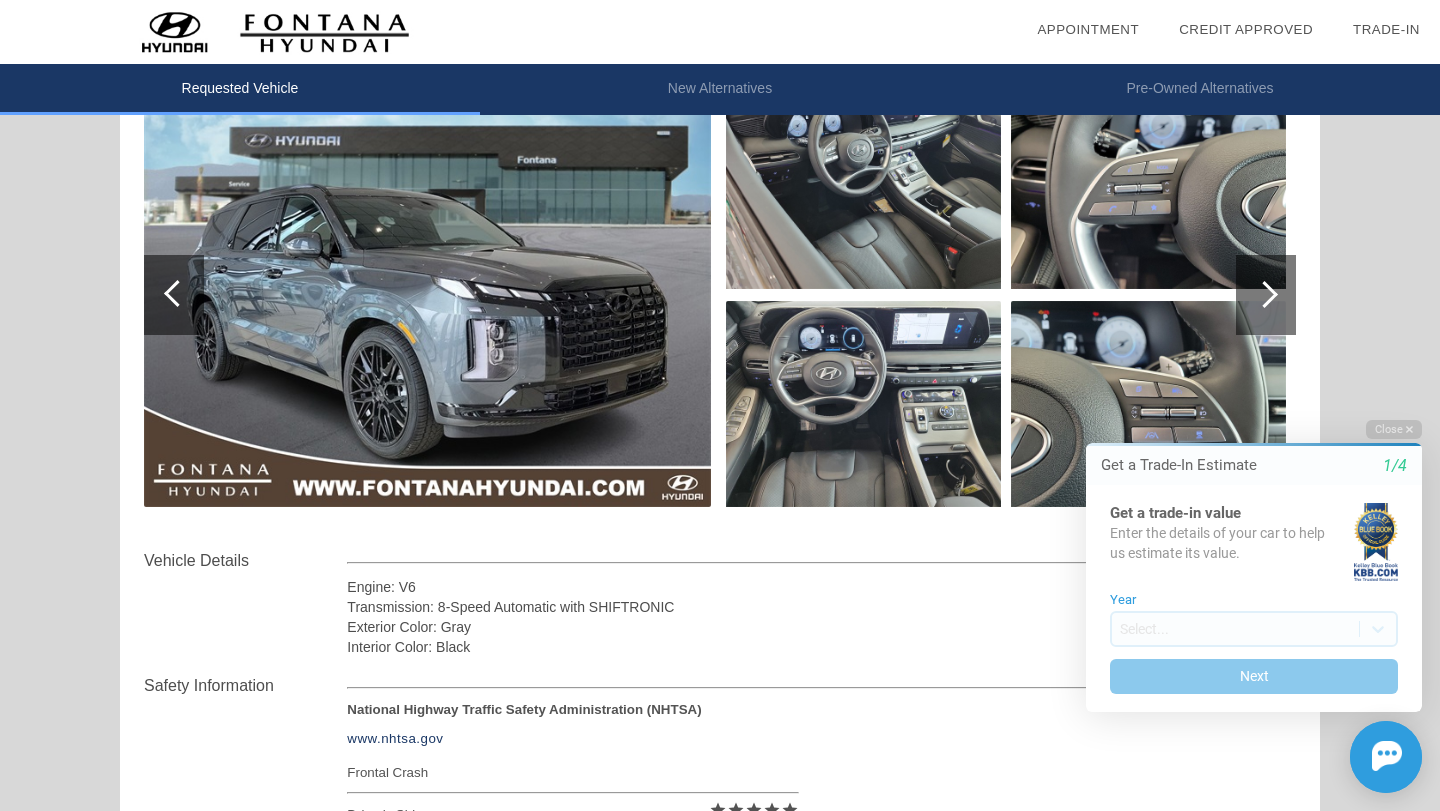 scroll, scrollTop: 294, scrollLeft: 0, axis: vertical 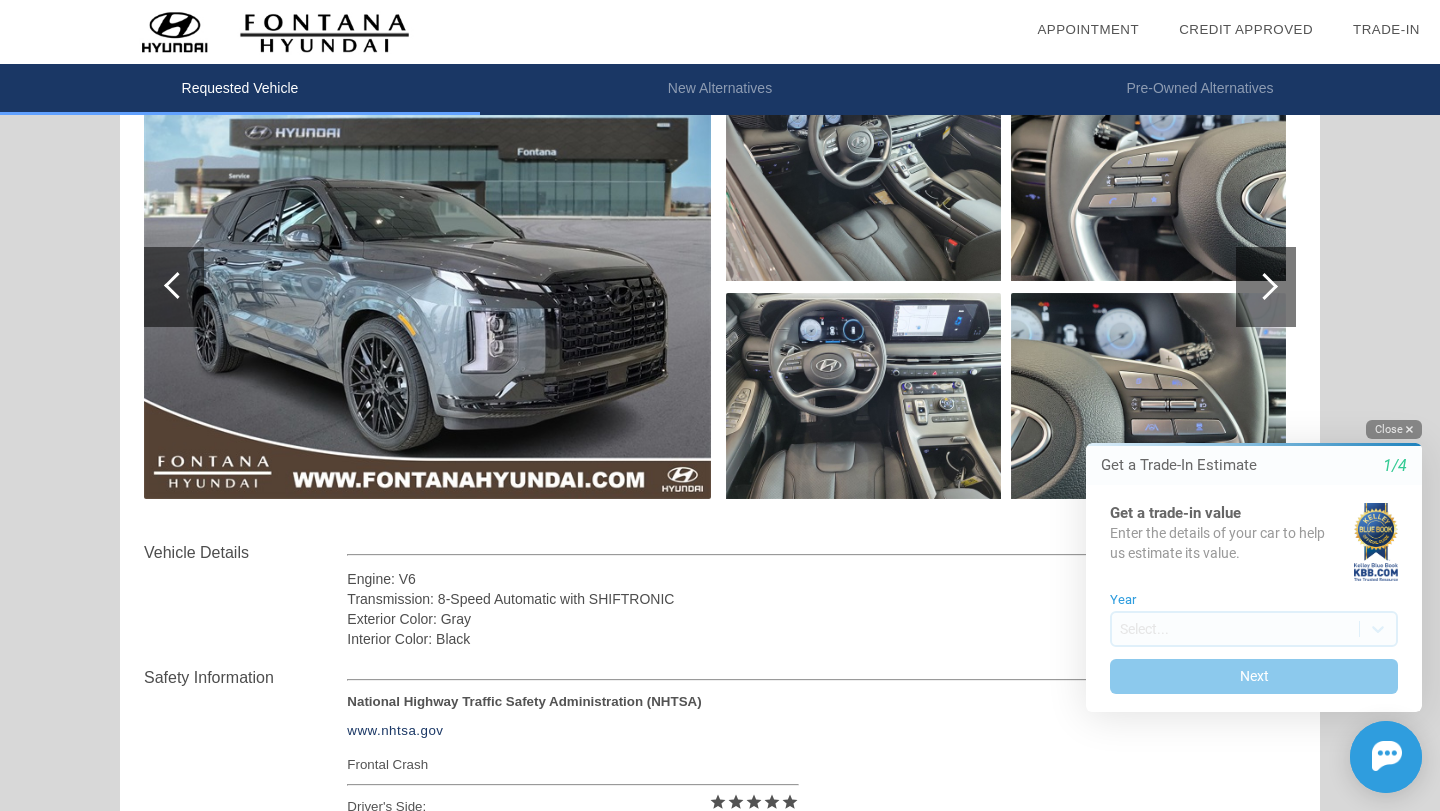 click on "Close" at bounding box center (1394, 429) 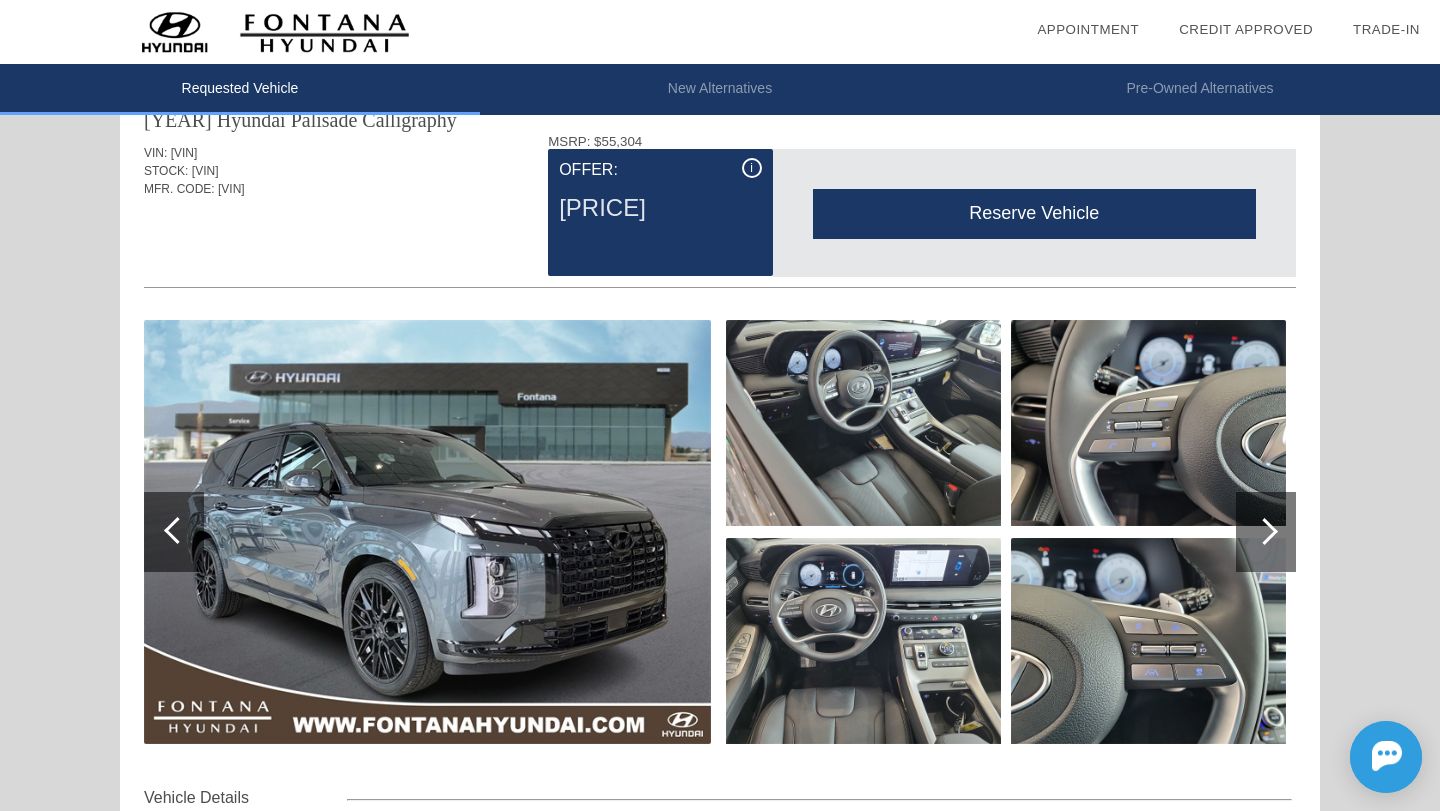 scroll, scrollTop: 0, scrollLeft: 0, axis: both 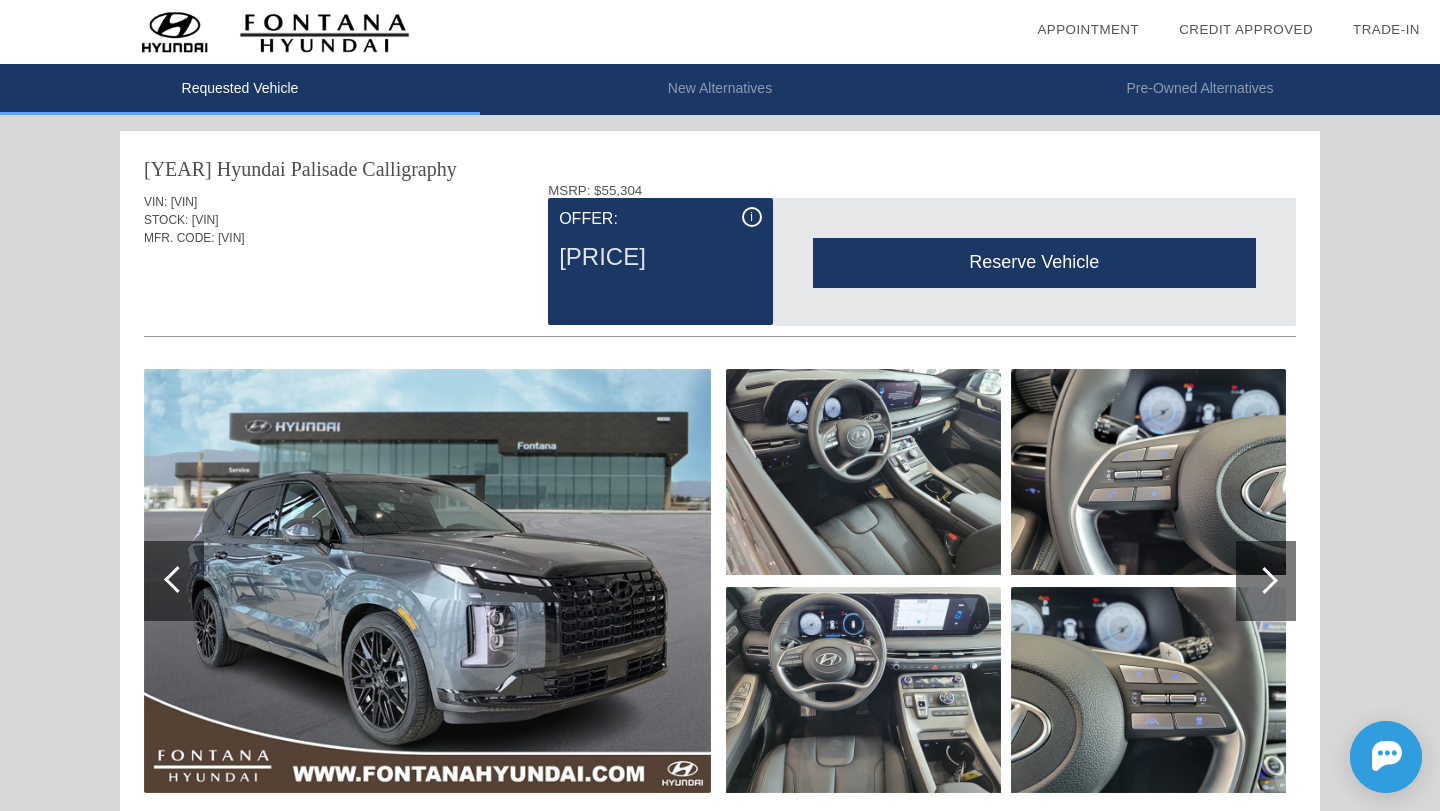click on "i" at bounding box center [752, 217] 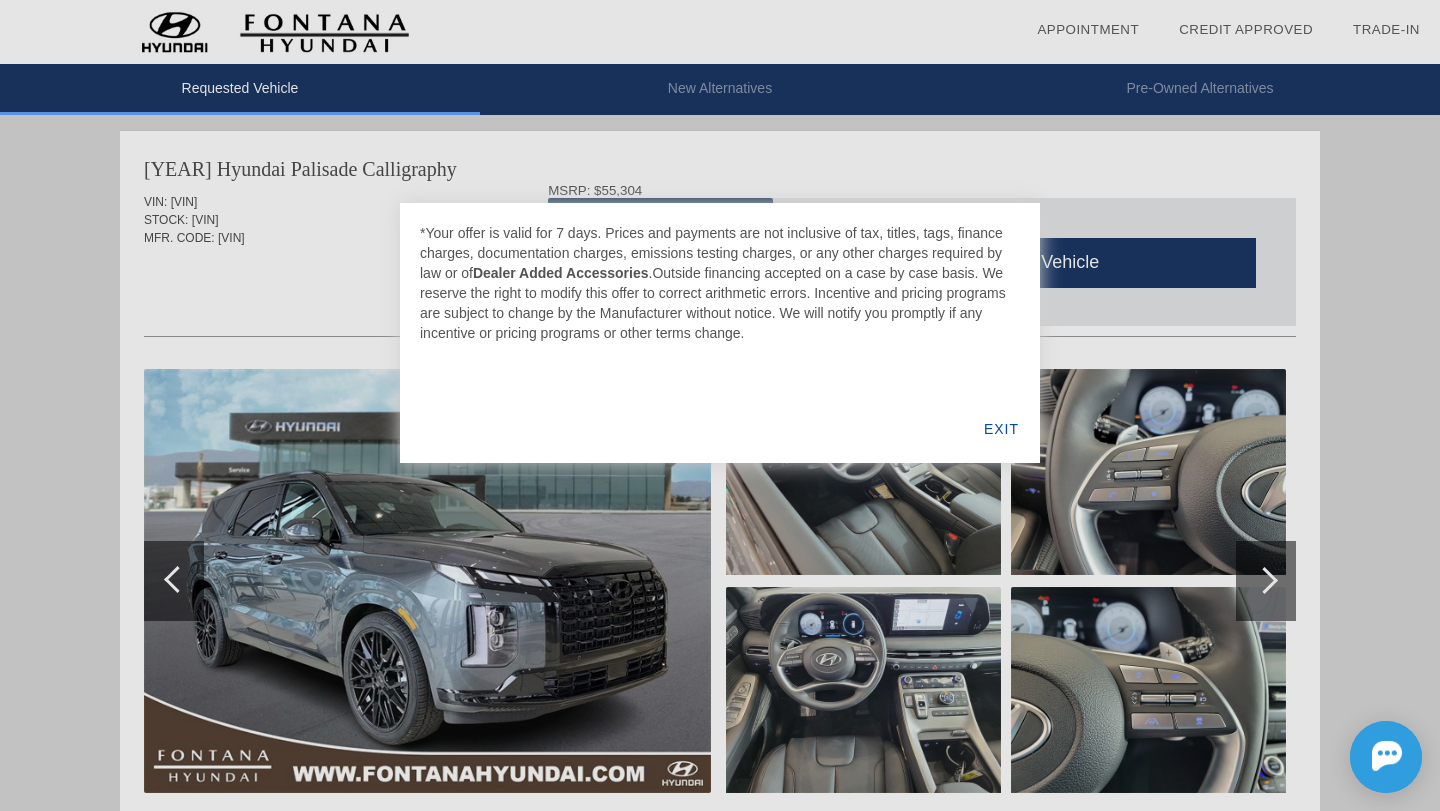 click on "*Your offer is valid for 7 days. Prices and payments are not inclusive of tax, titles, tags, finance charges, documentation charges, emissions testing charges, or any other charges required by law or of   Dealer Added Accessories .Outside financing accepted on a case by case basis. We reserve the right to modify this offer to correct arithmetic errors. Incentive and pricing programs are subject to change by the Manufacturer without notice. We will notify you promptly if any incentive or pricing programs or other terms change.
EXIT" at bounding box center (720, 333) 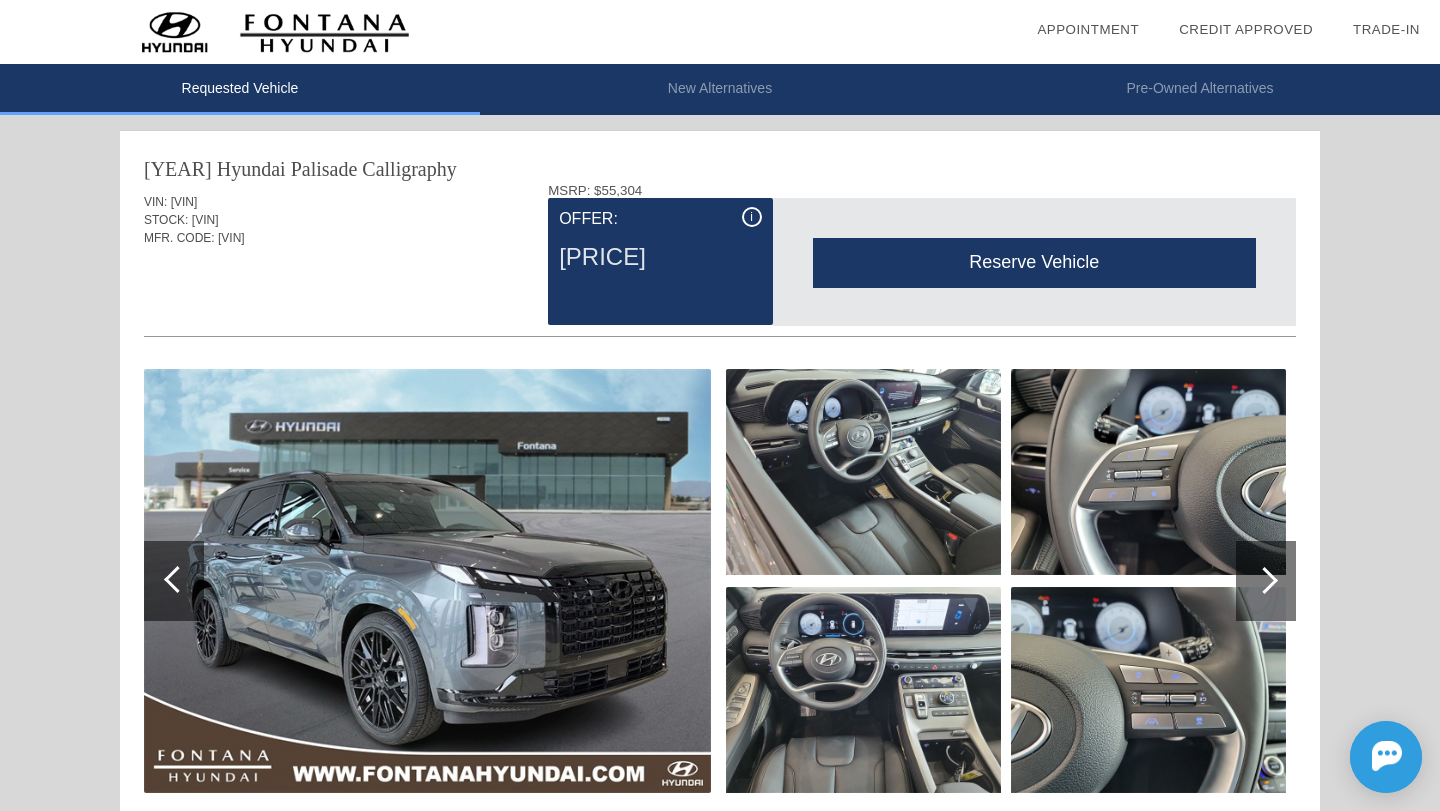 click at bounding box center (1266, 581) 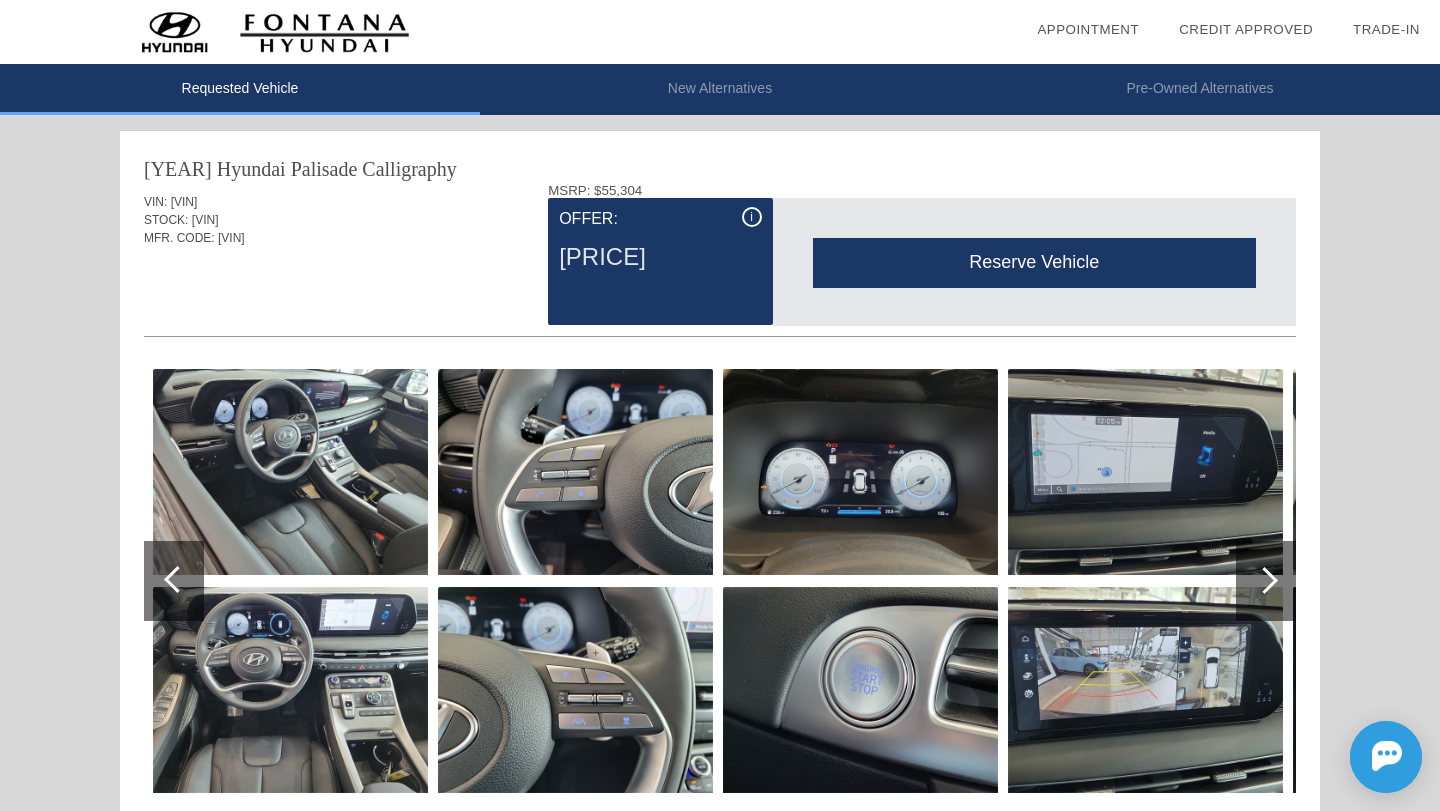 click at bounding box center [1266, 581] 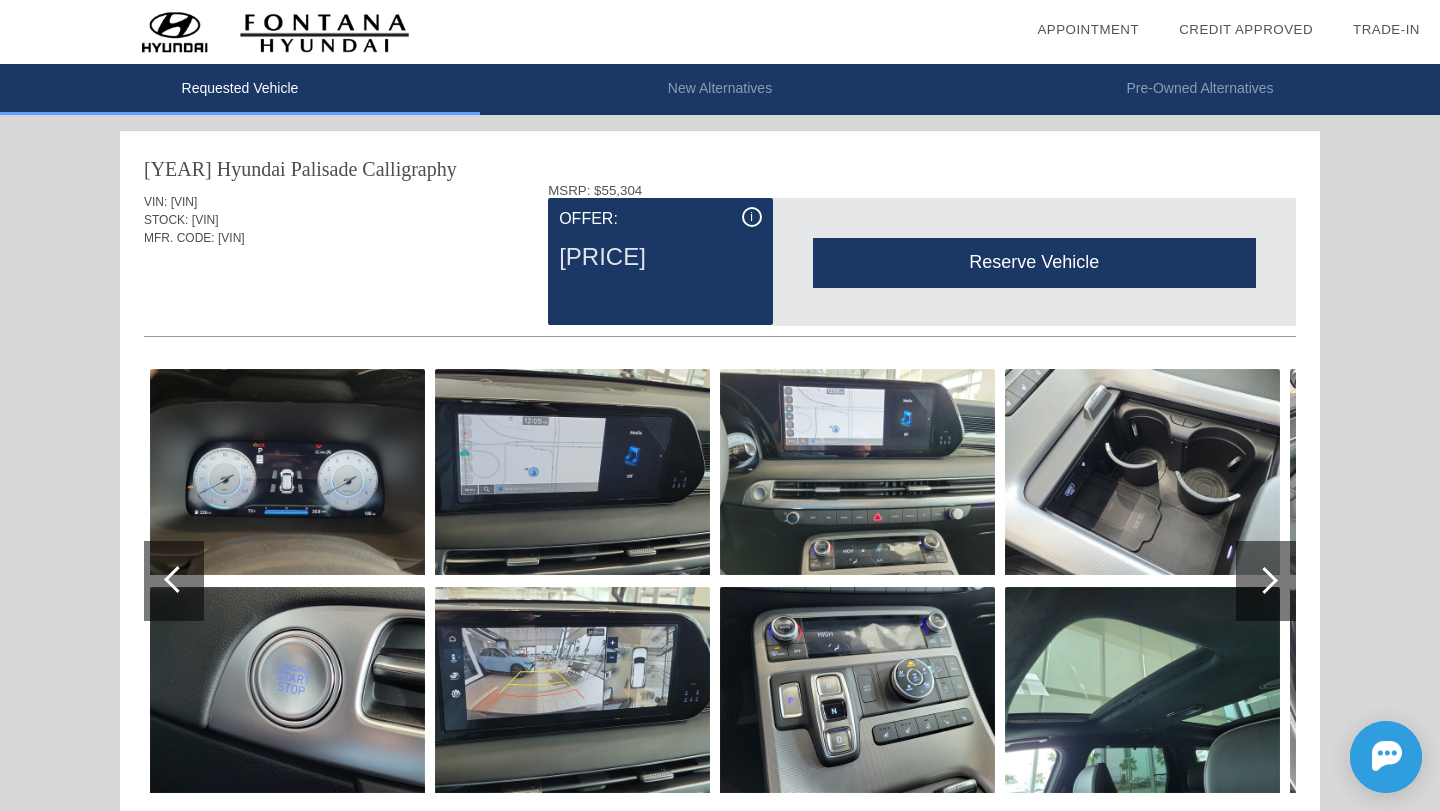 click at bounding box center [1266, 581] 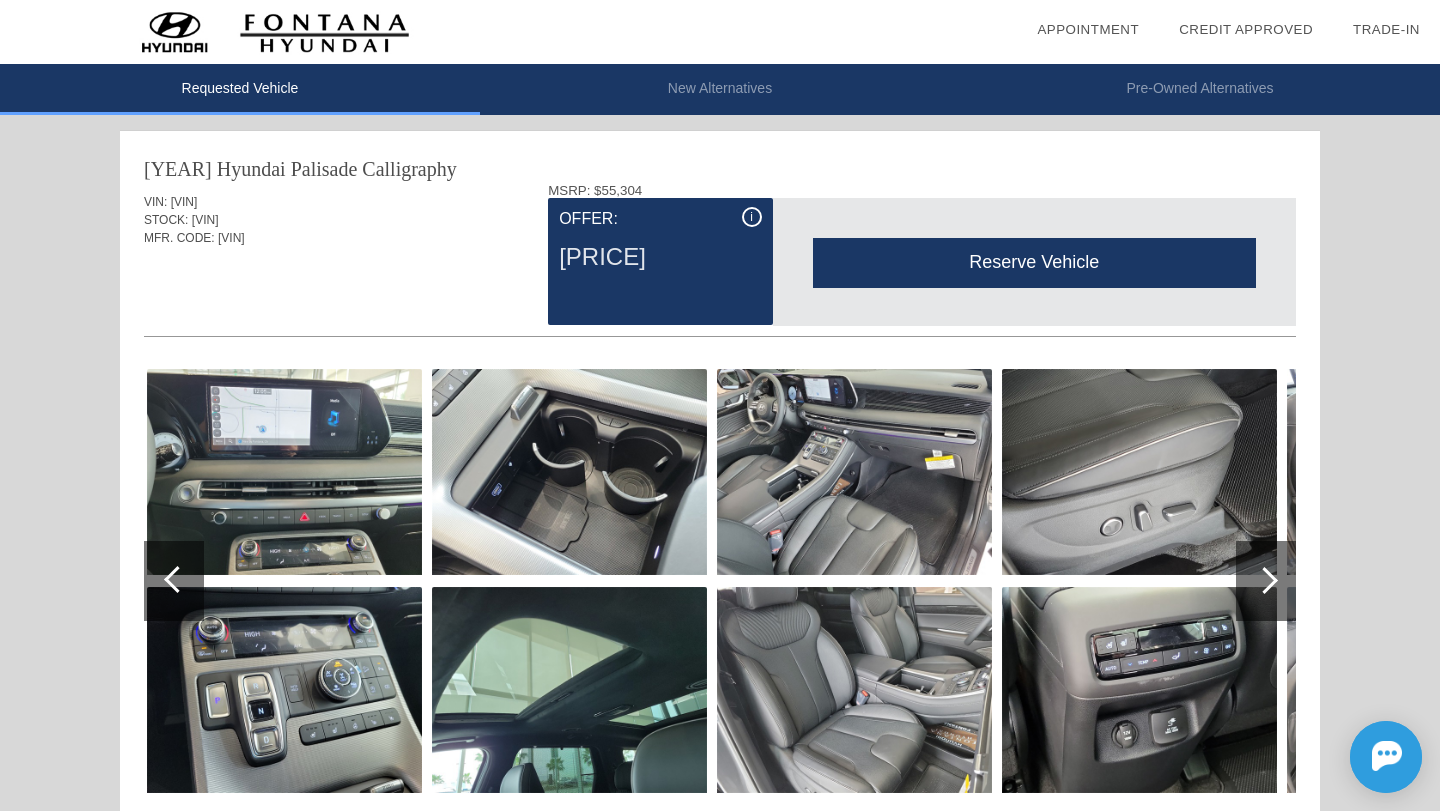 click at bounding box center [1266, 581] 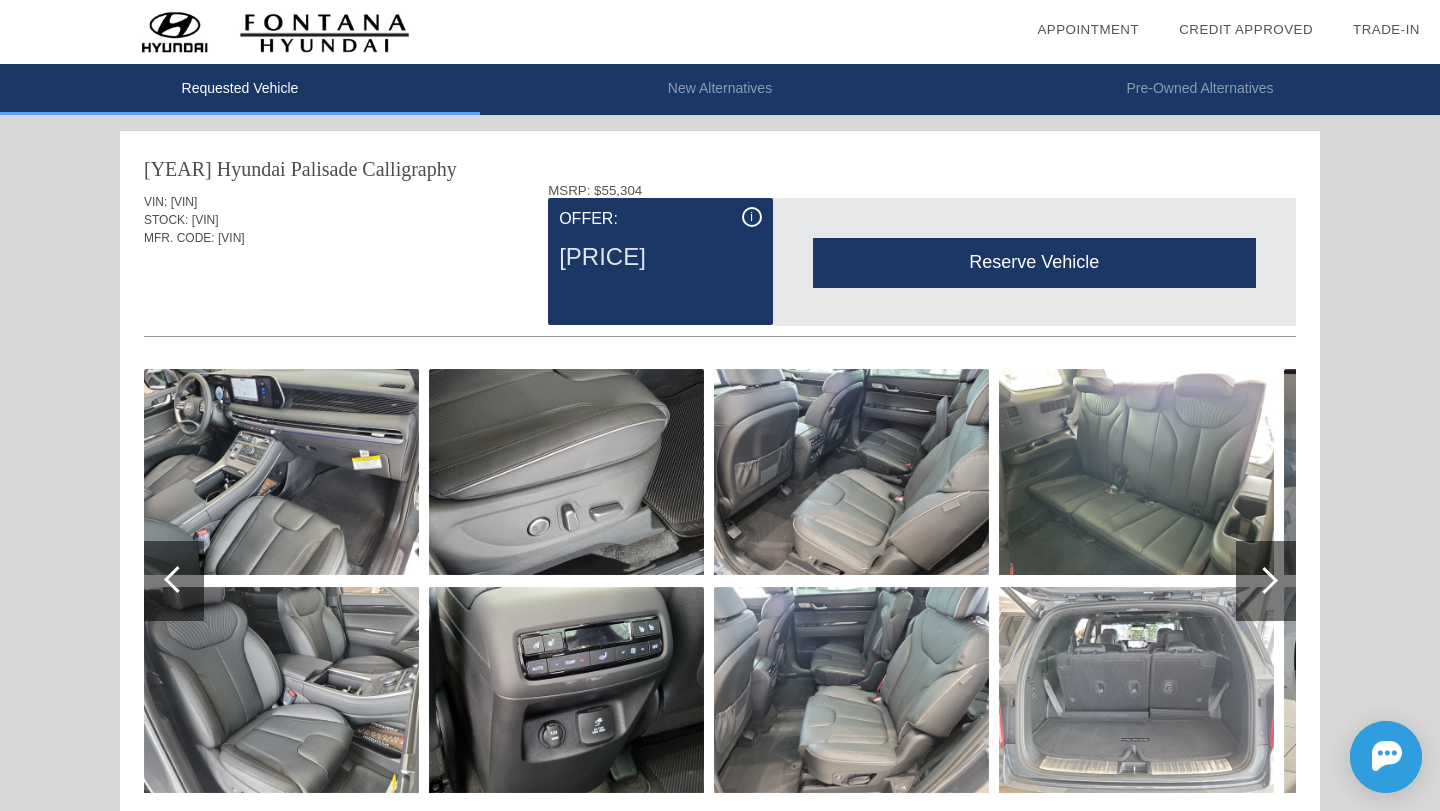 click at bounding box center [1266, 581] 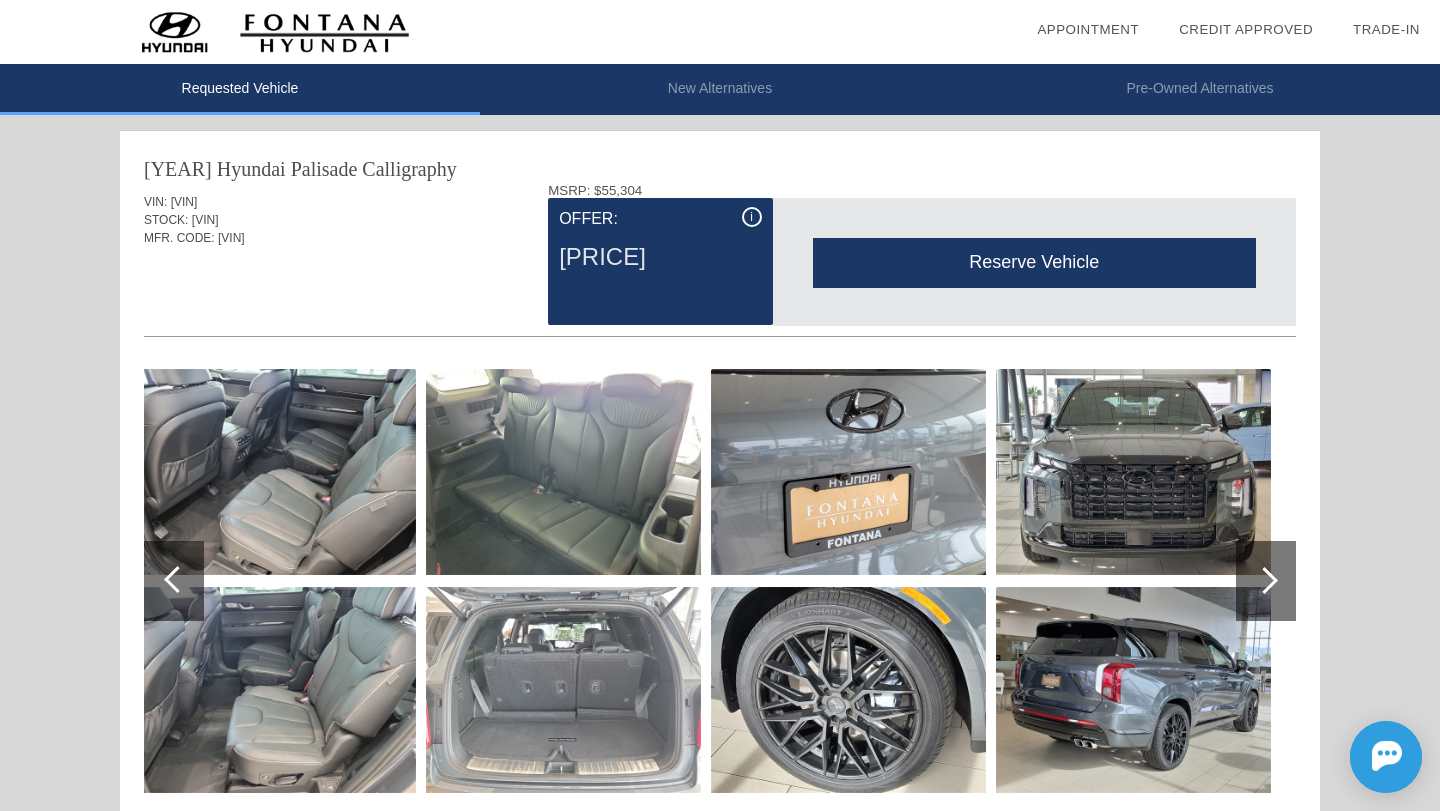 click at bounding box center [1266, 581] 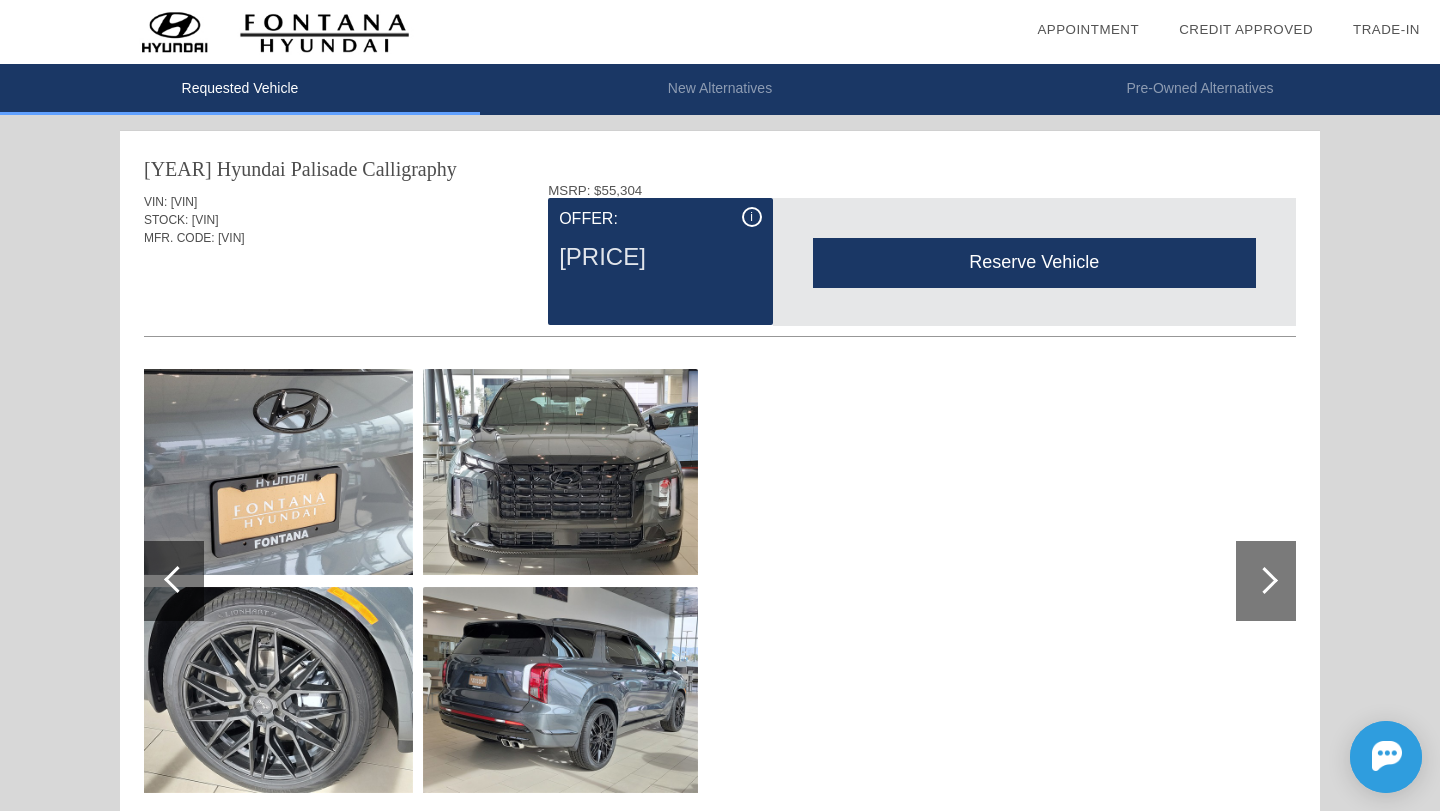 click at bounding box center [177, 579] 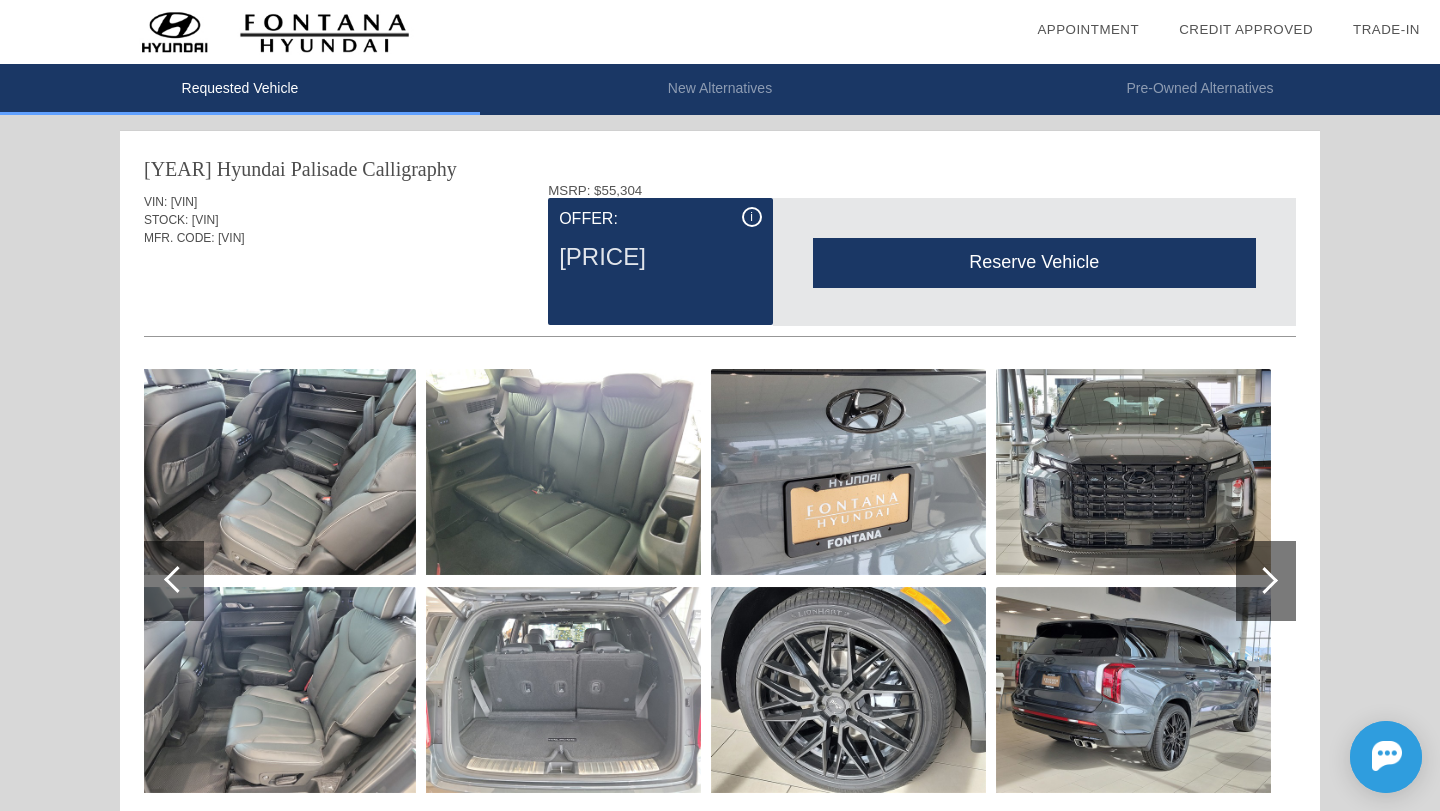 click at bounding box center (177, 579) 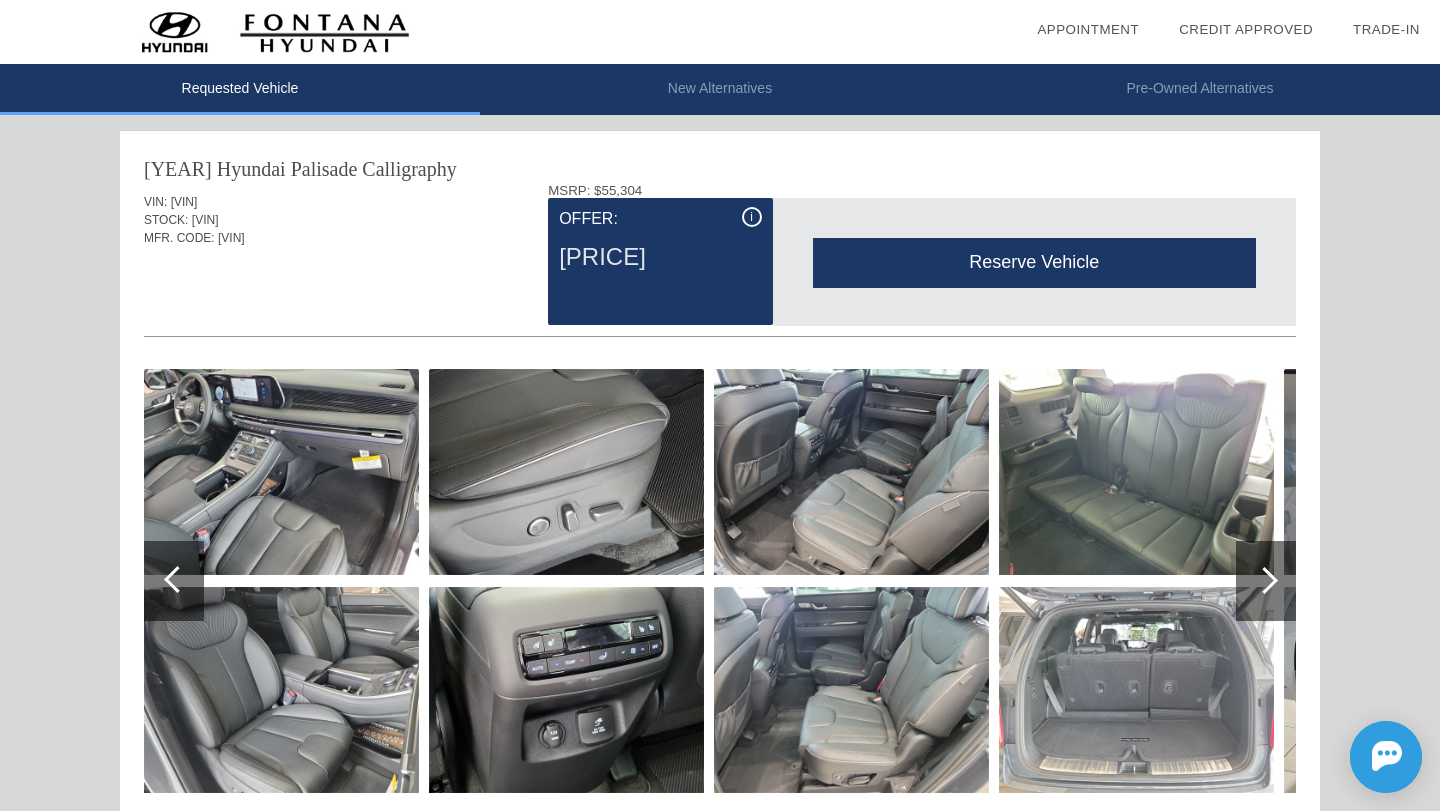 click at bounding box center (177, 579) 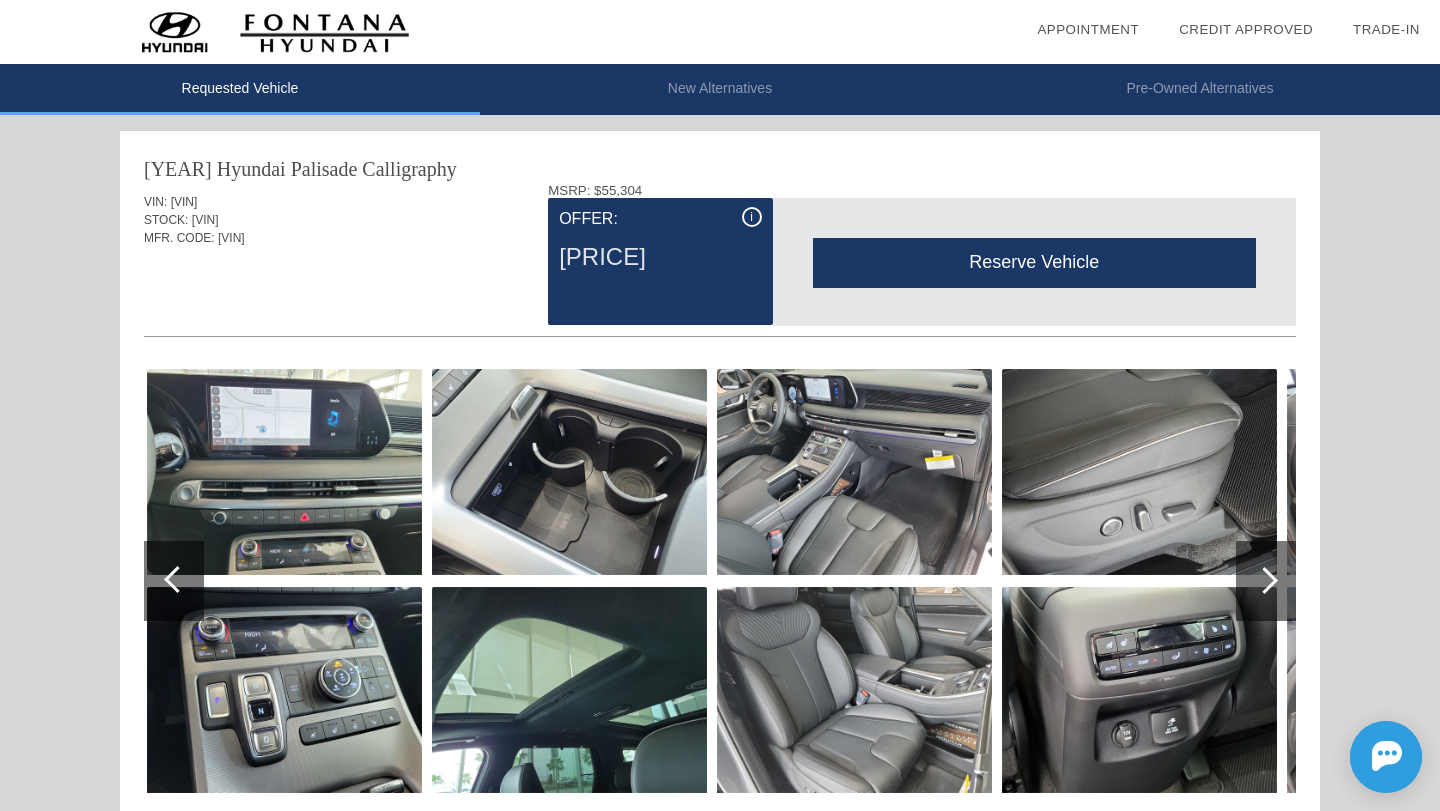 click at bounding box center (177, 579) 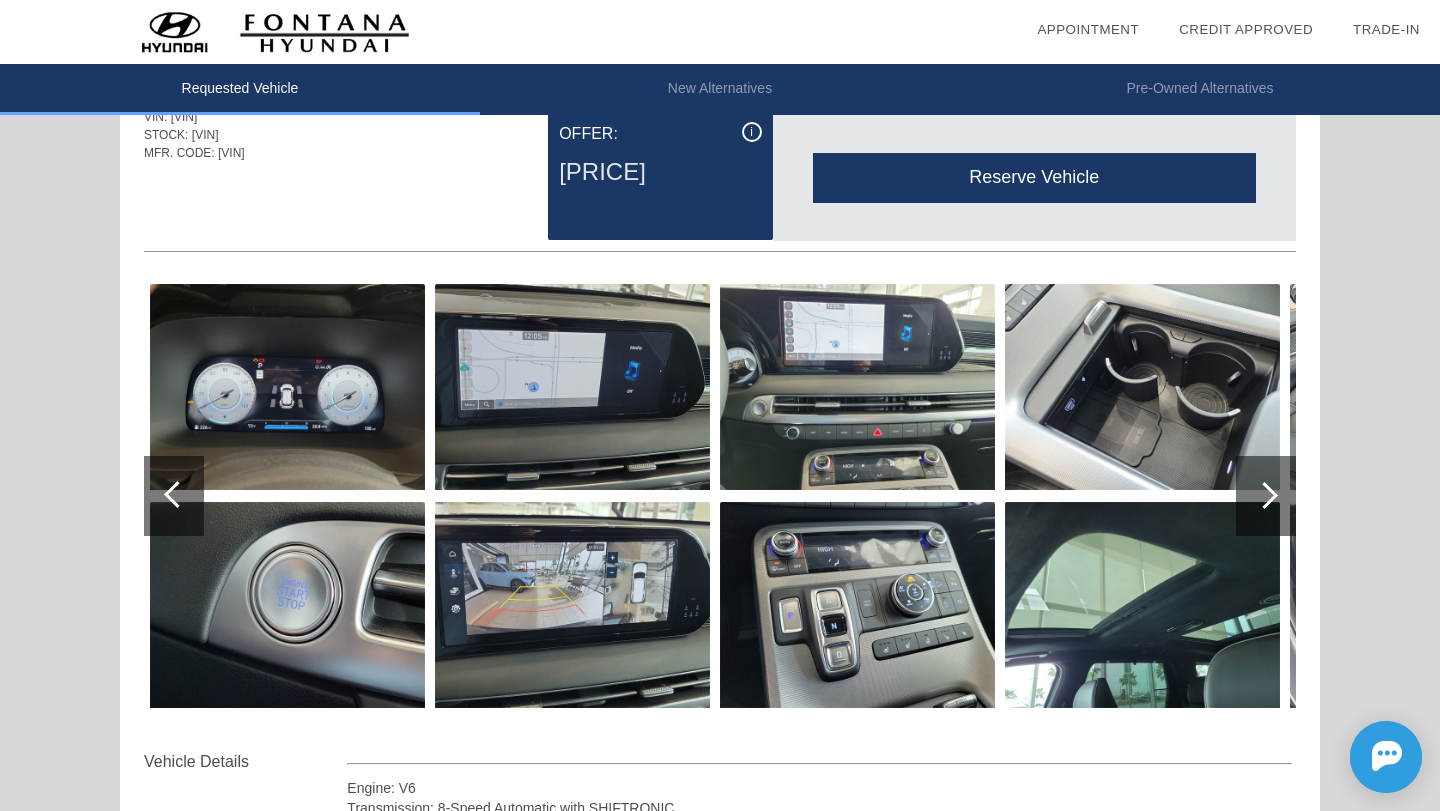 scroll, scrollTop: 143, scrollLeft: 0, axis: vertical 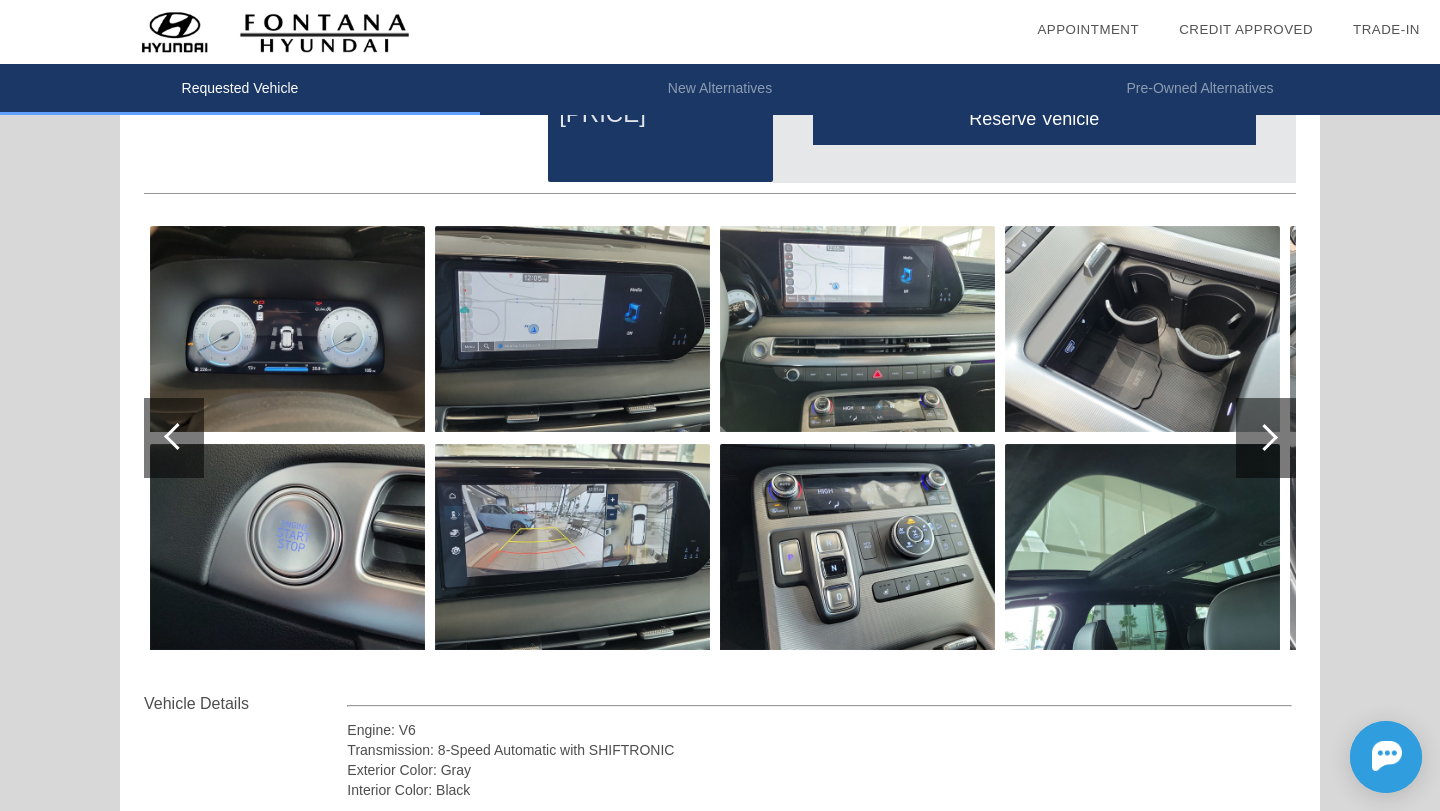 click at bounding box center (1264, 437) 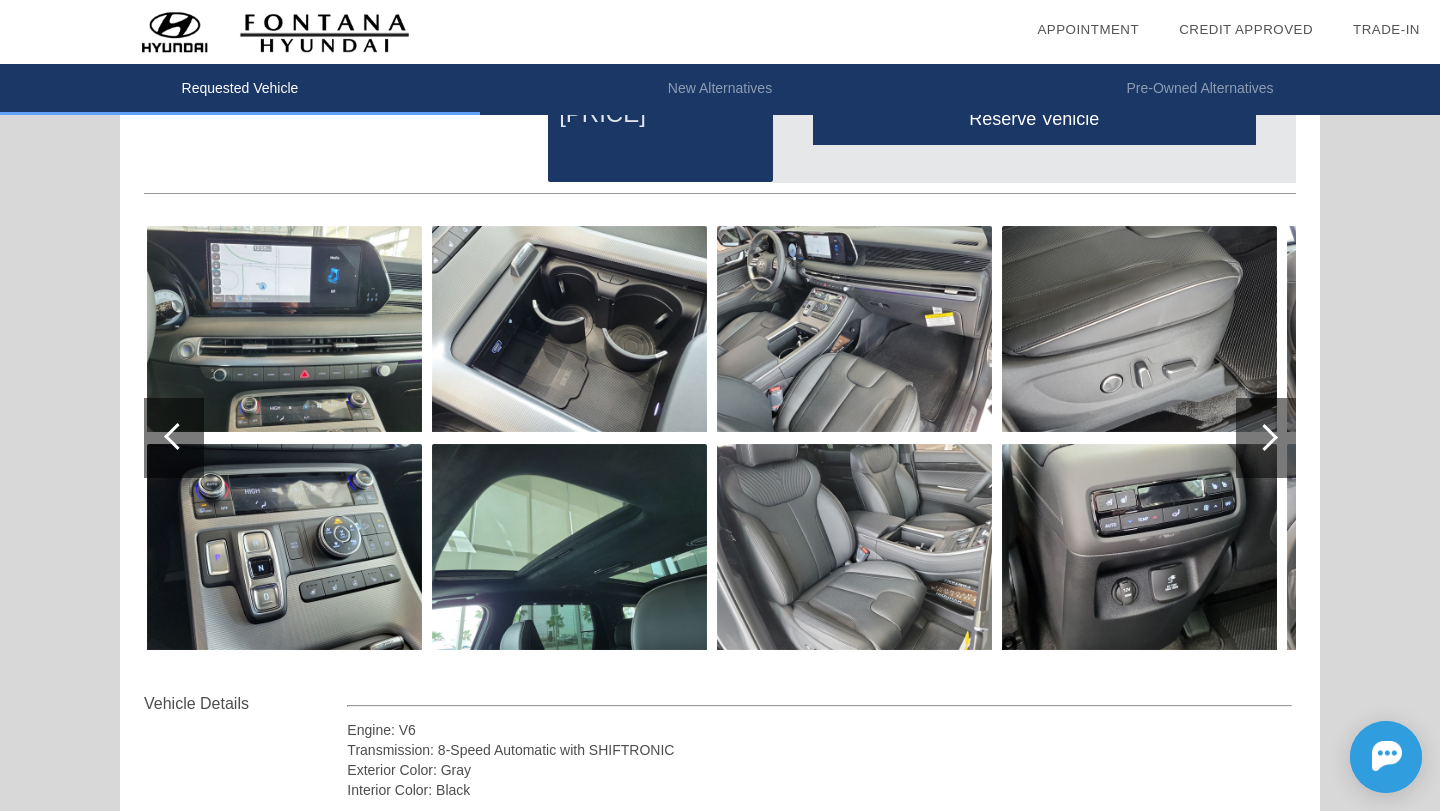 click at bounding box center (1264, 437) 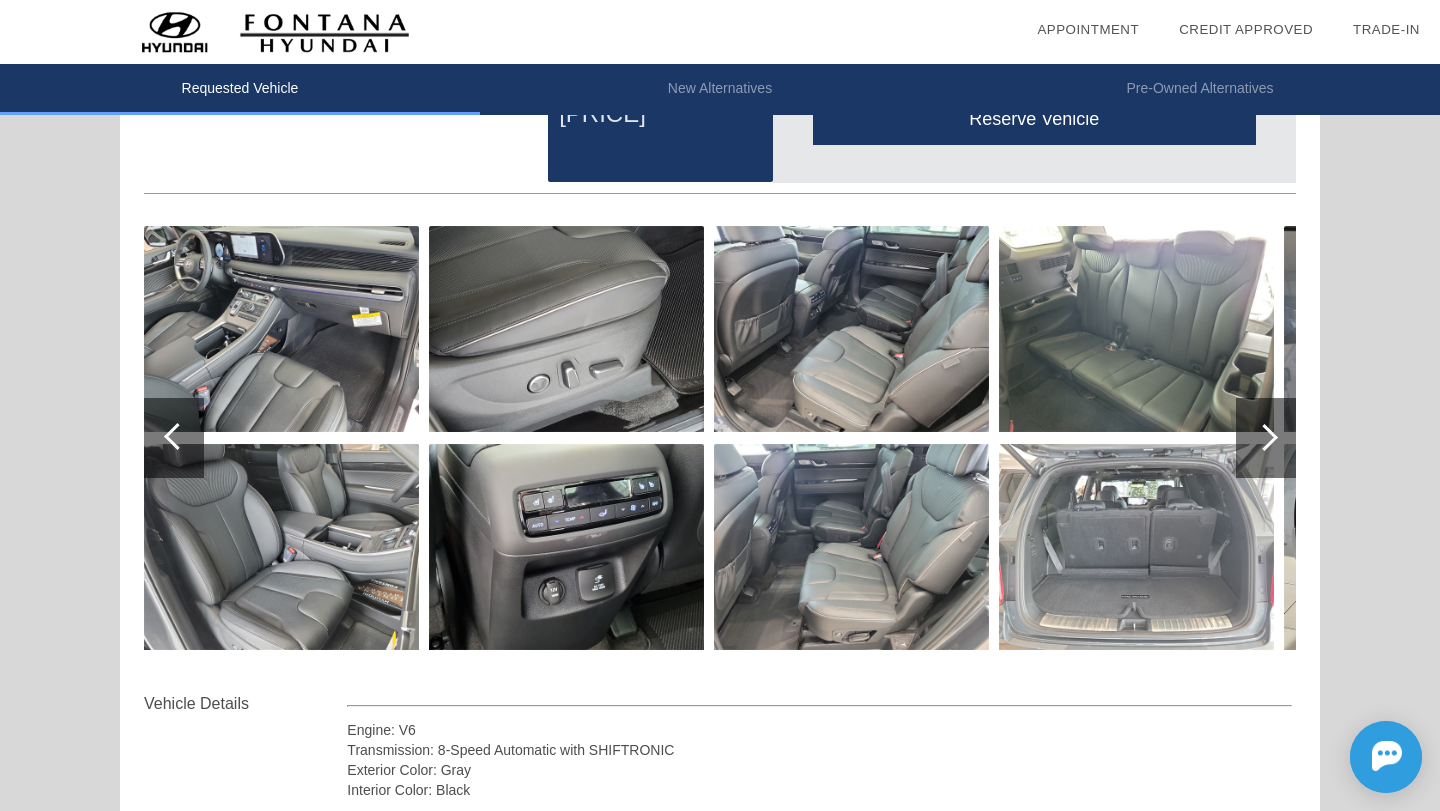 click at bounding box center (1264, 437) 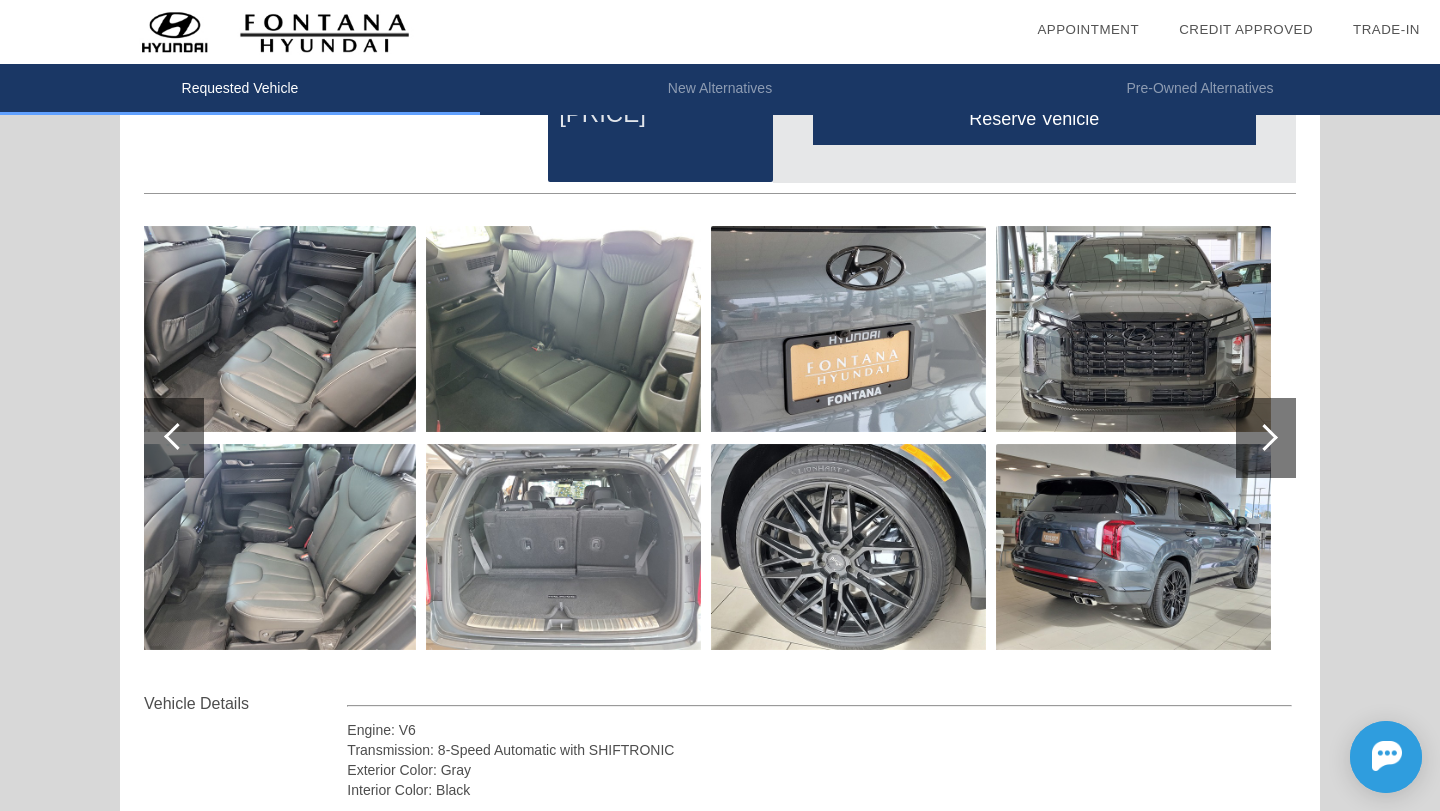 click at bounding box center [1264, 437] 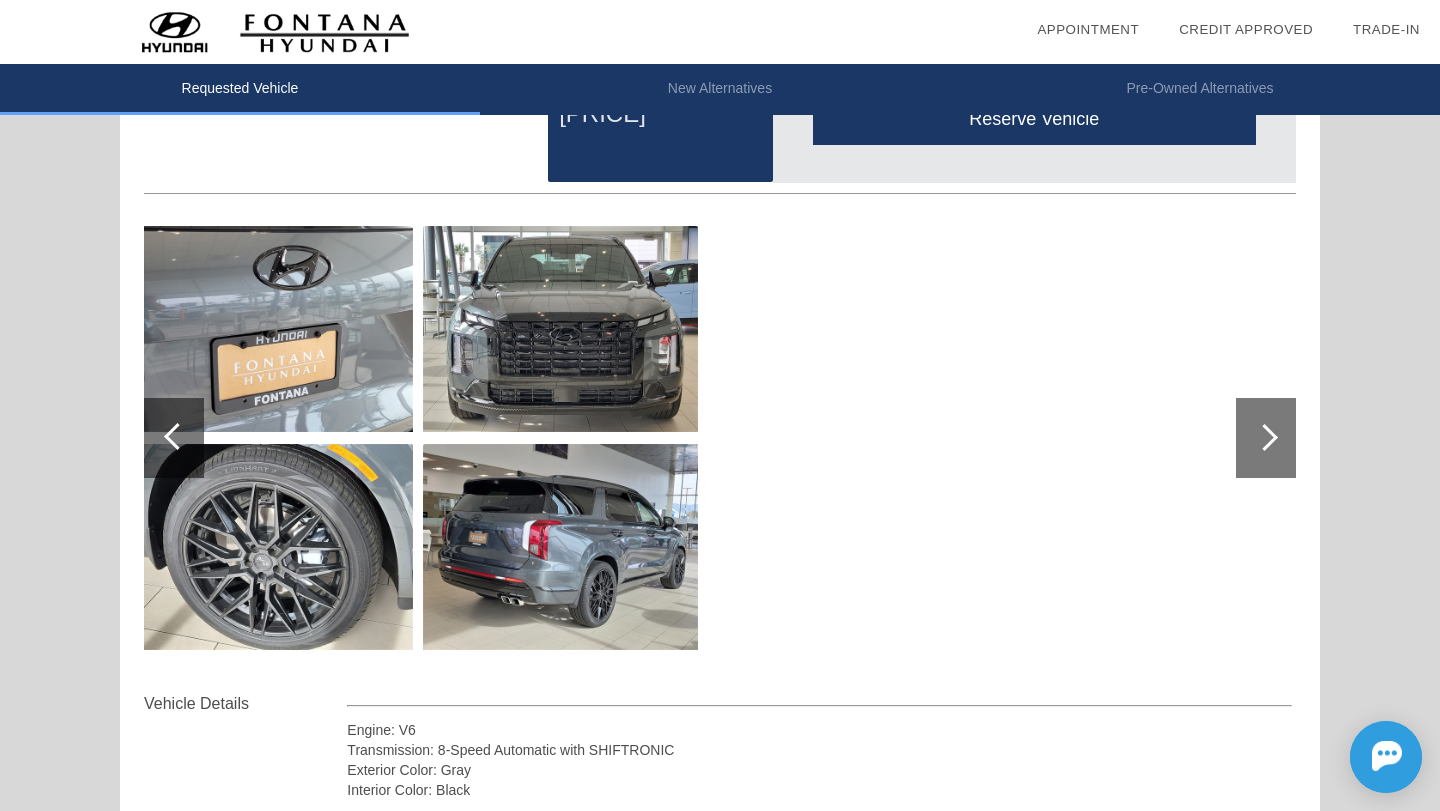 click at bounding box center (1264, 437) 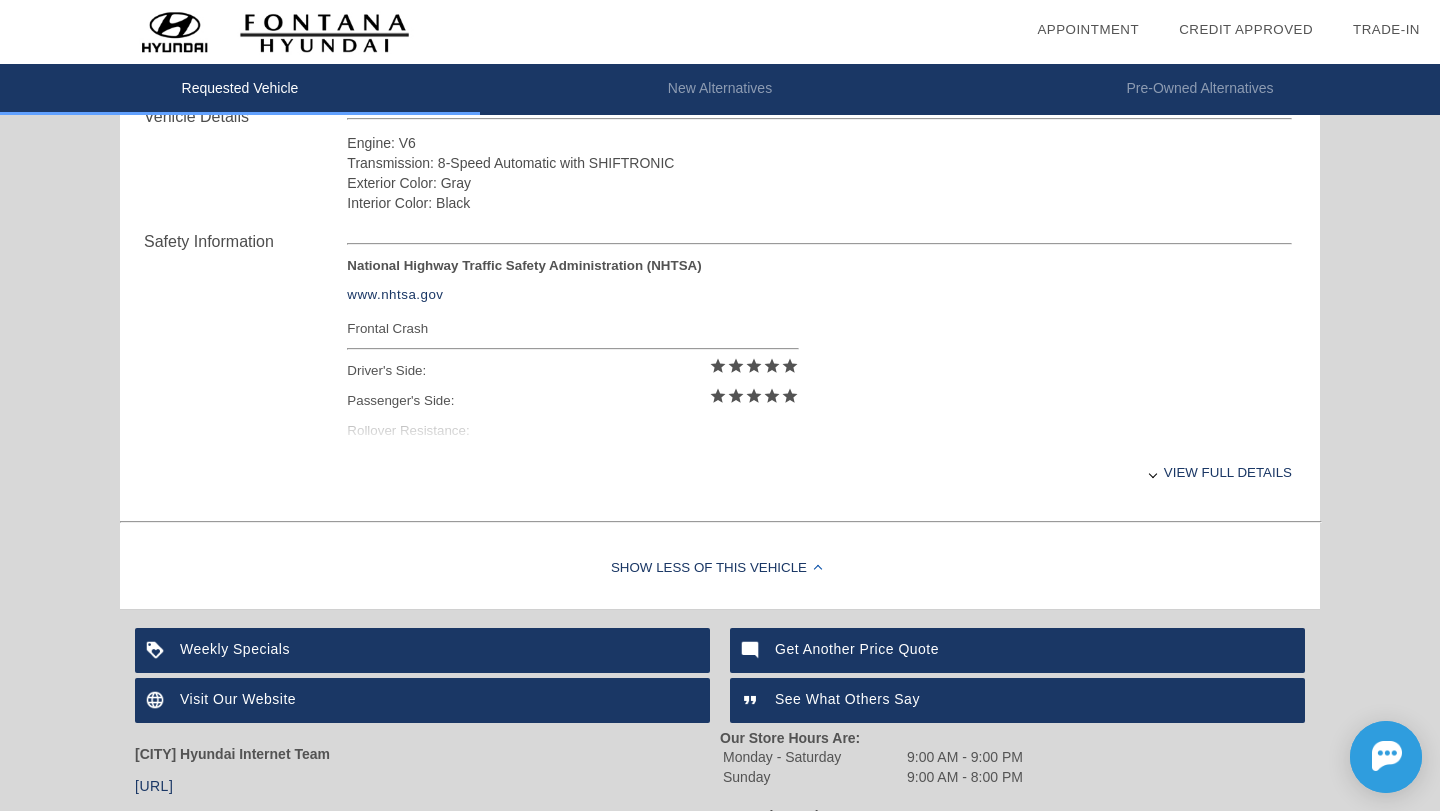 scroll, scrollTop: 738, scrollLeft: 0, axis: vertical 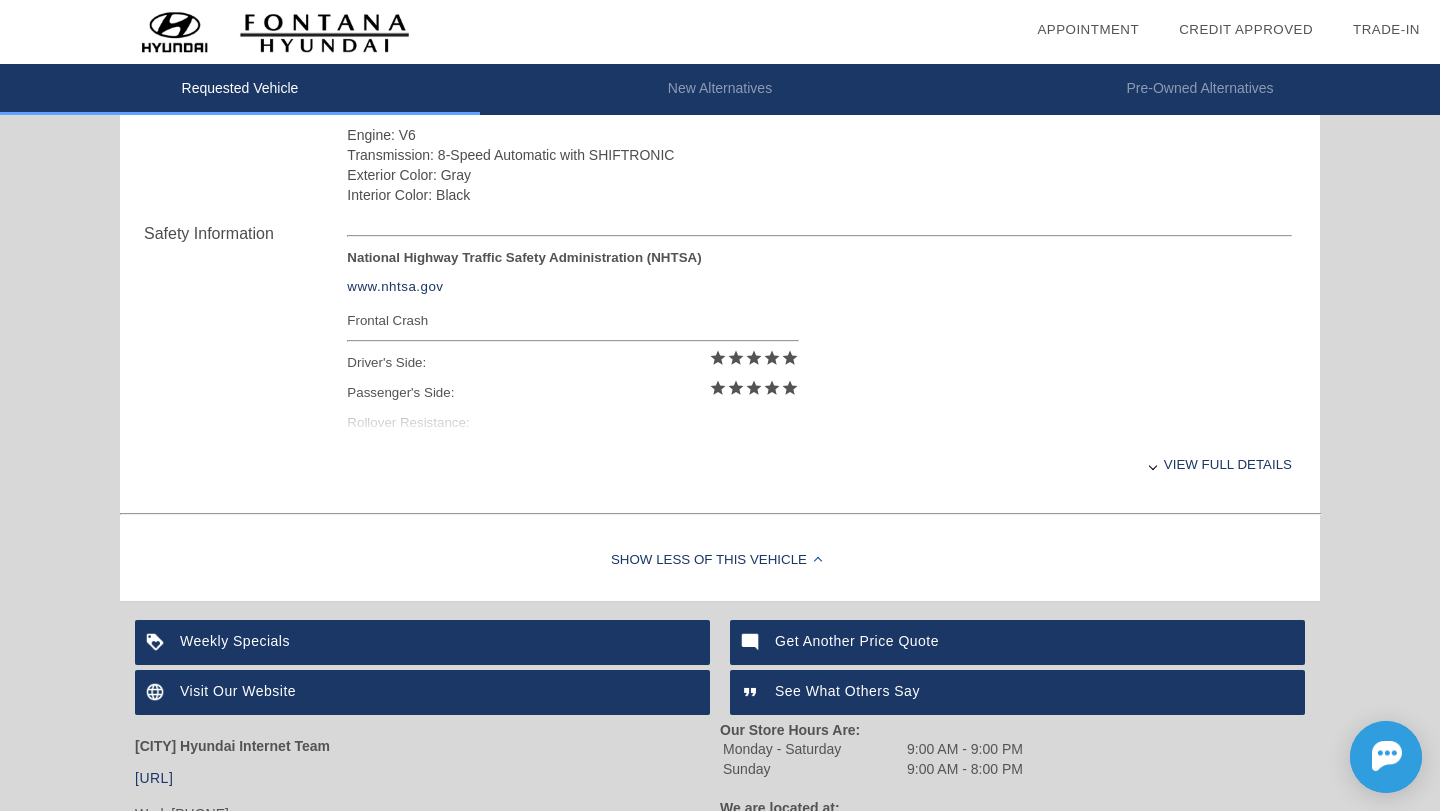 click on "Weekly Specials" at bounding box center (422, 642) 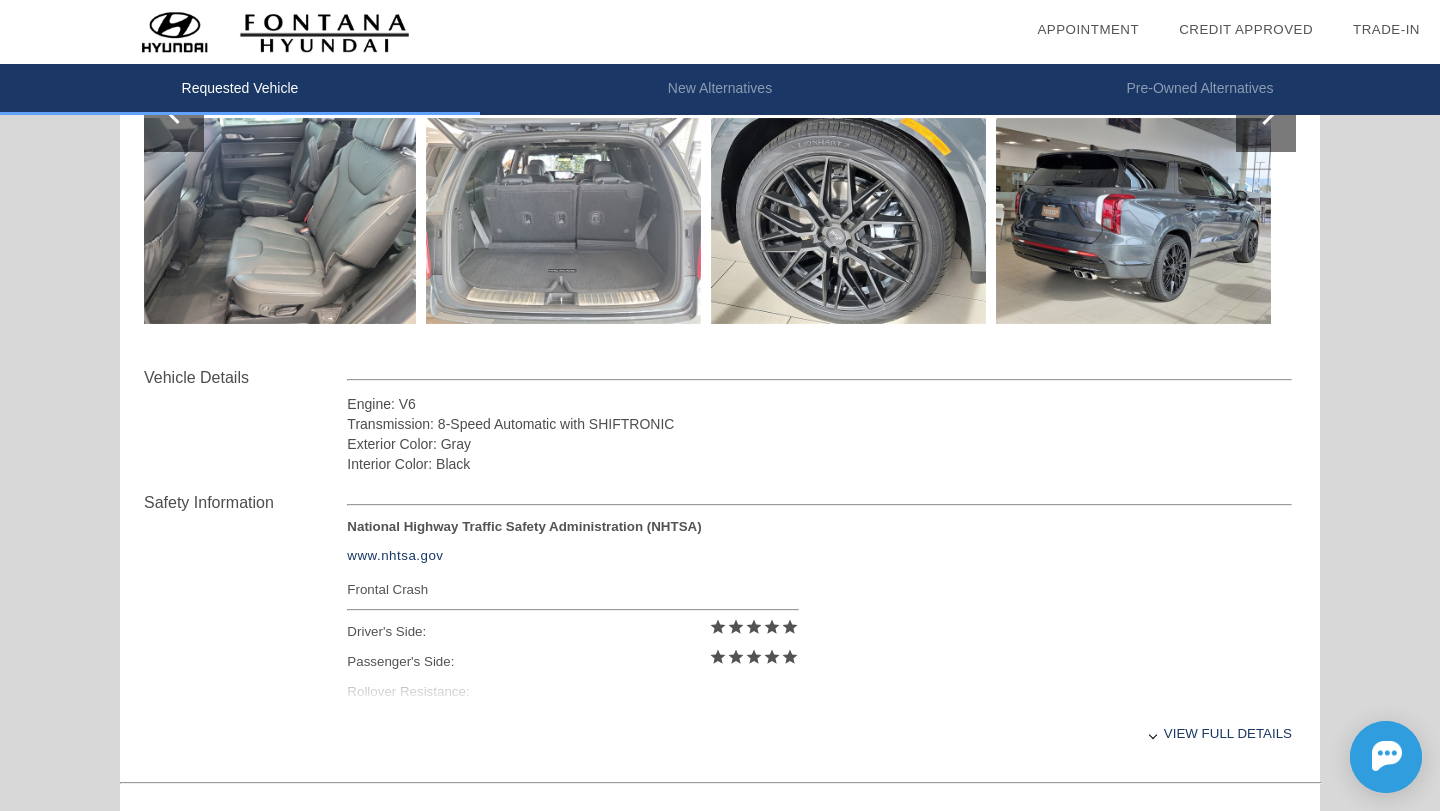 scroll, scrollTop: 0, scrollLeft: 0, axis: both 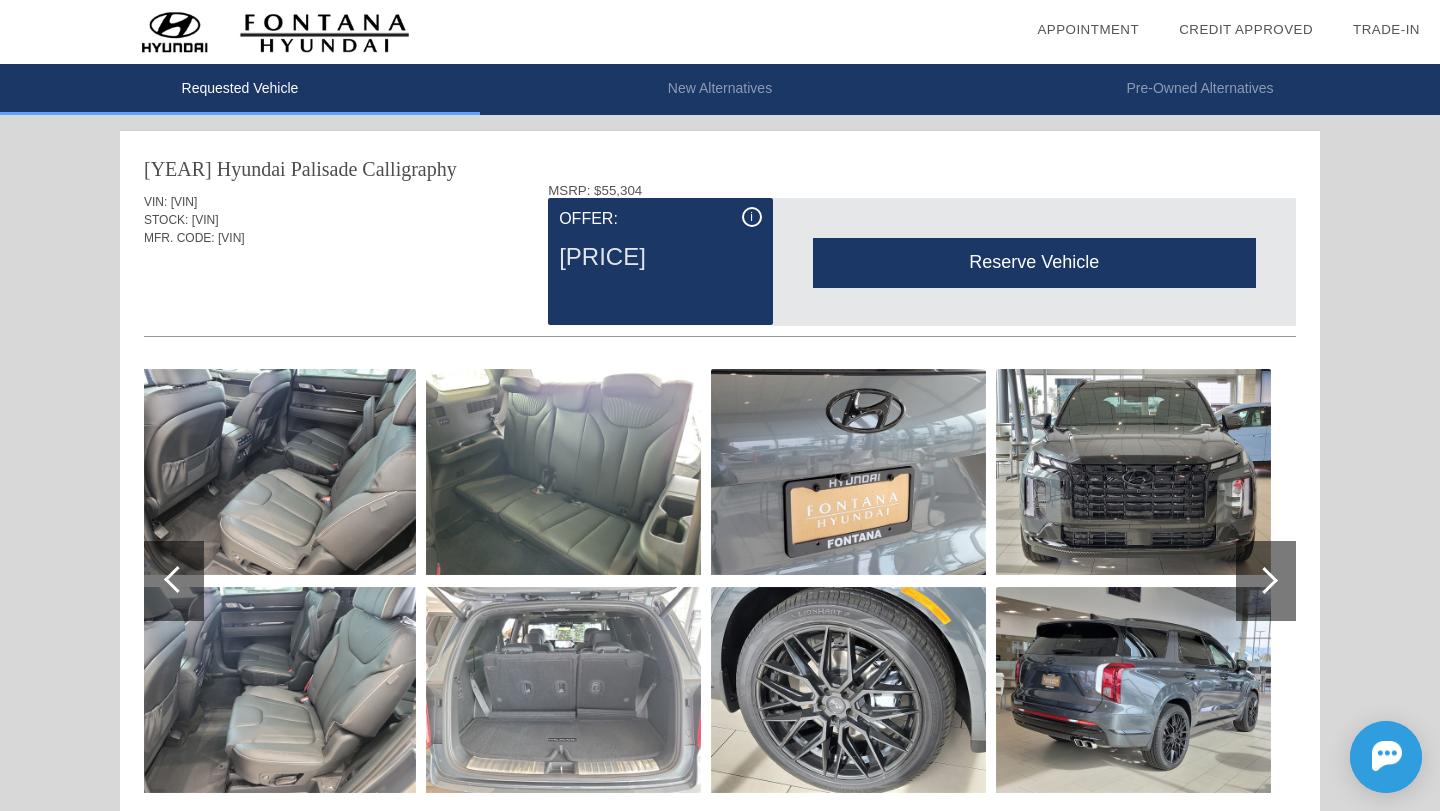 click on "i" at bounding box center [751, 217] 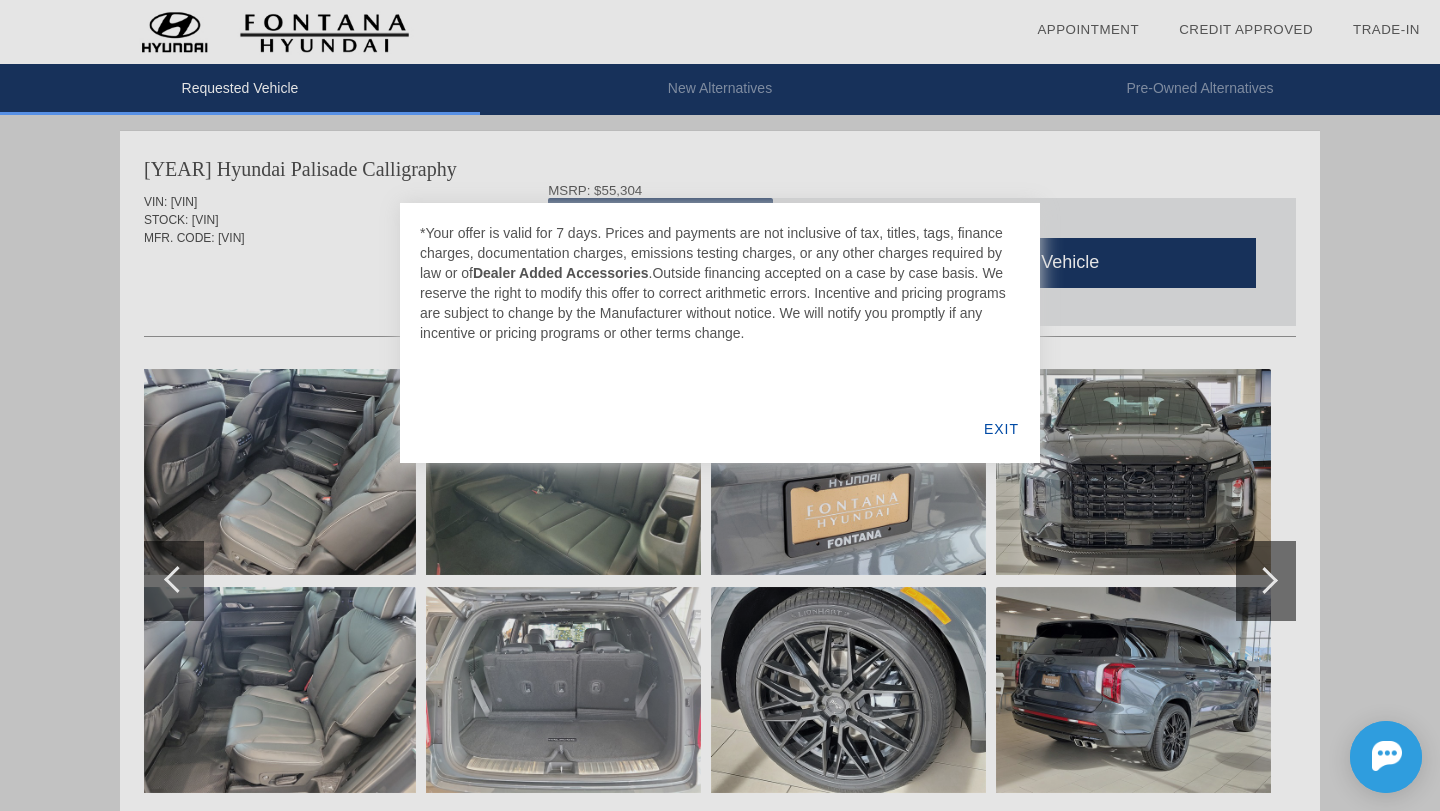 click at bounding box center (720, 405) 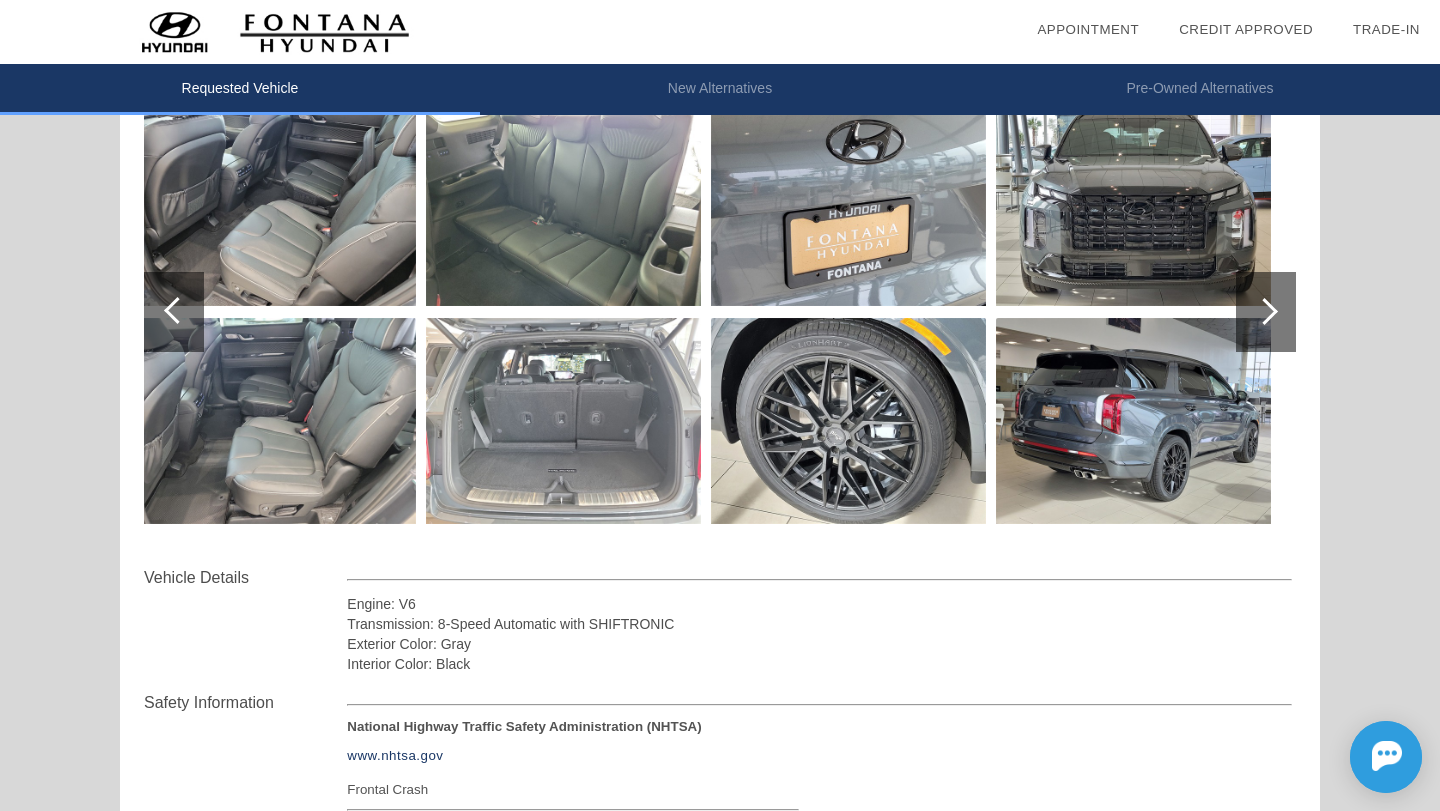 scroll, scrollTop: 0, scrollLeft: 0, axis: both 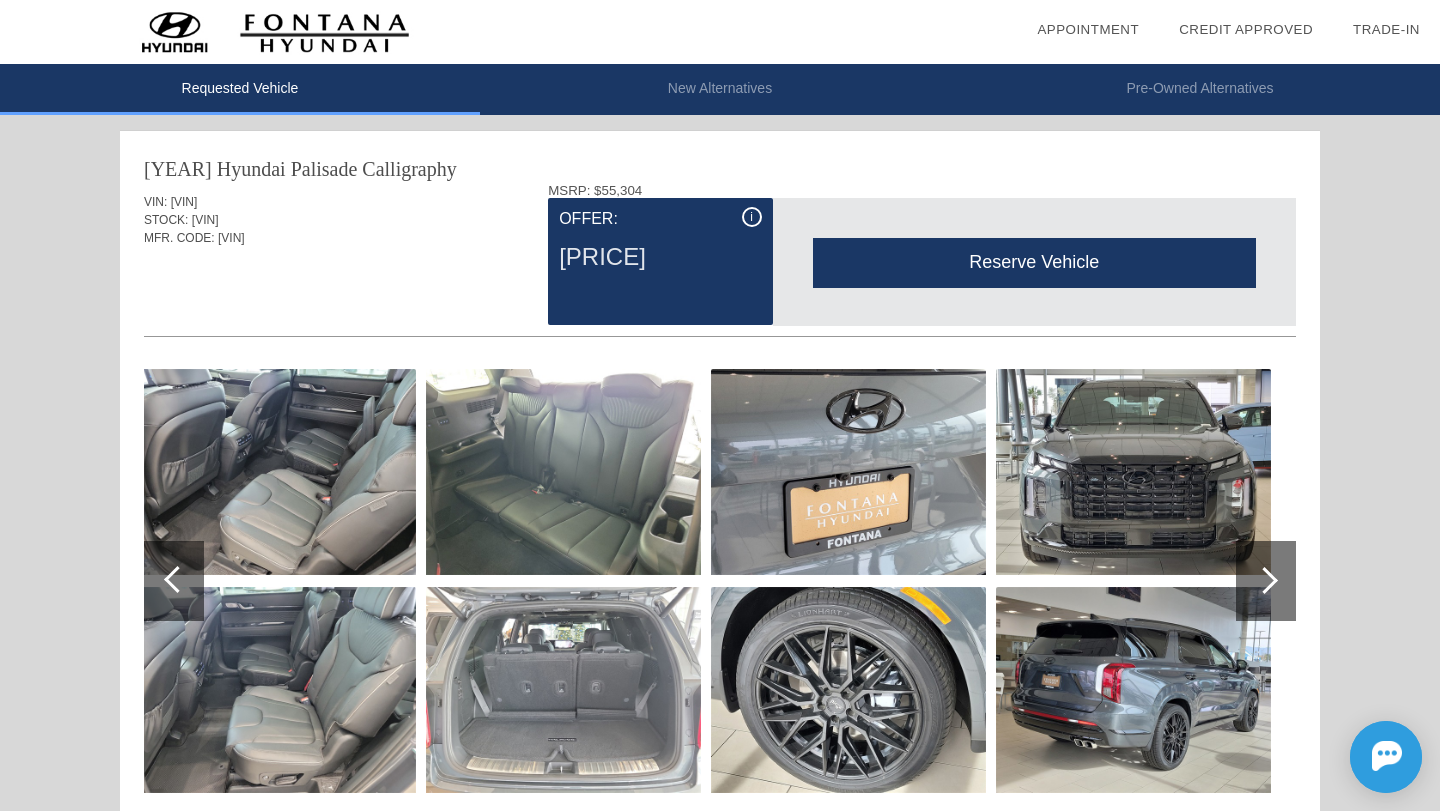 click on "Reserve Vehicle" at bounding box center (1034, 262) 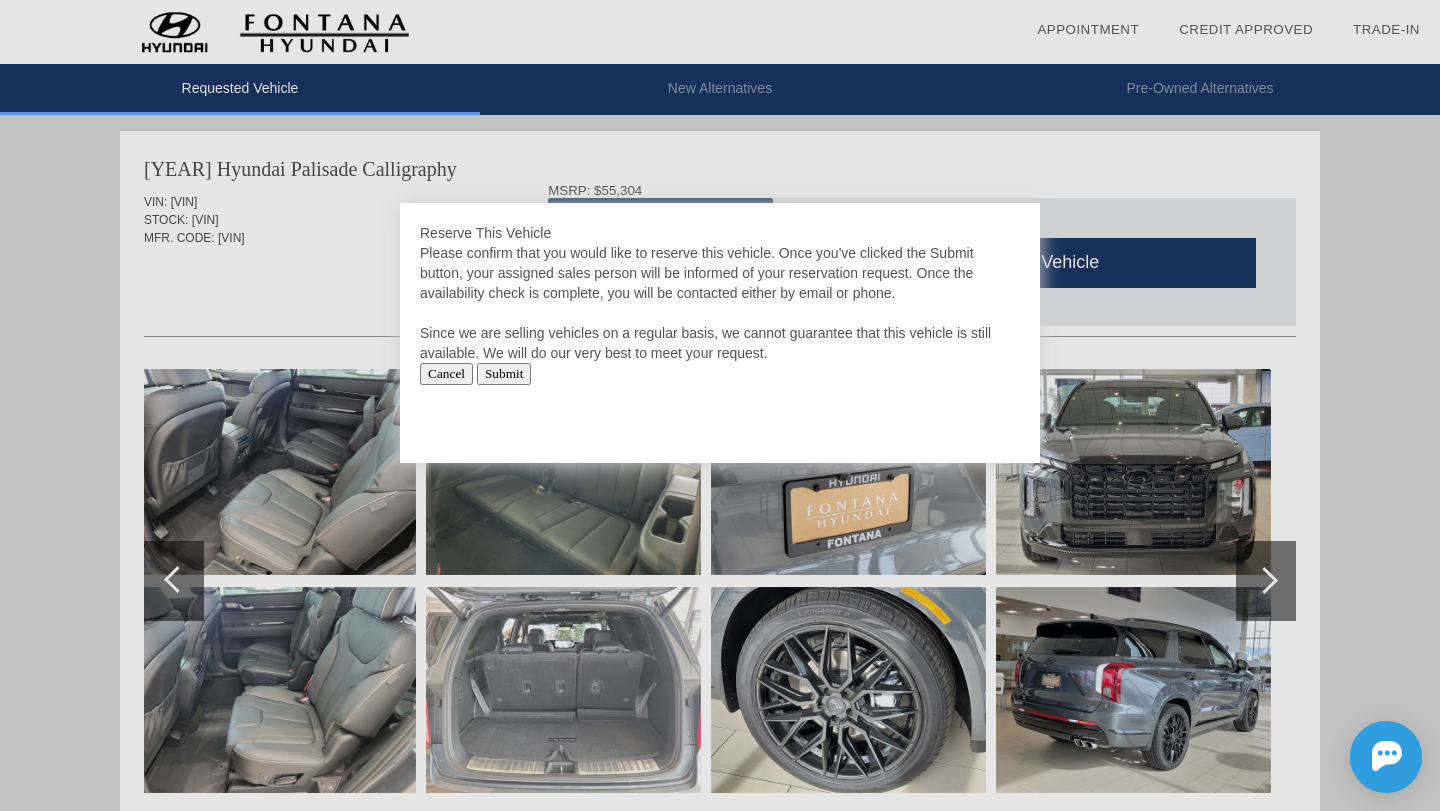 click on "Submit" at bounding box center [504, 374] 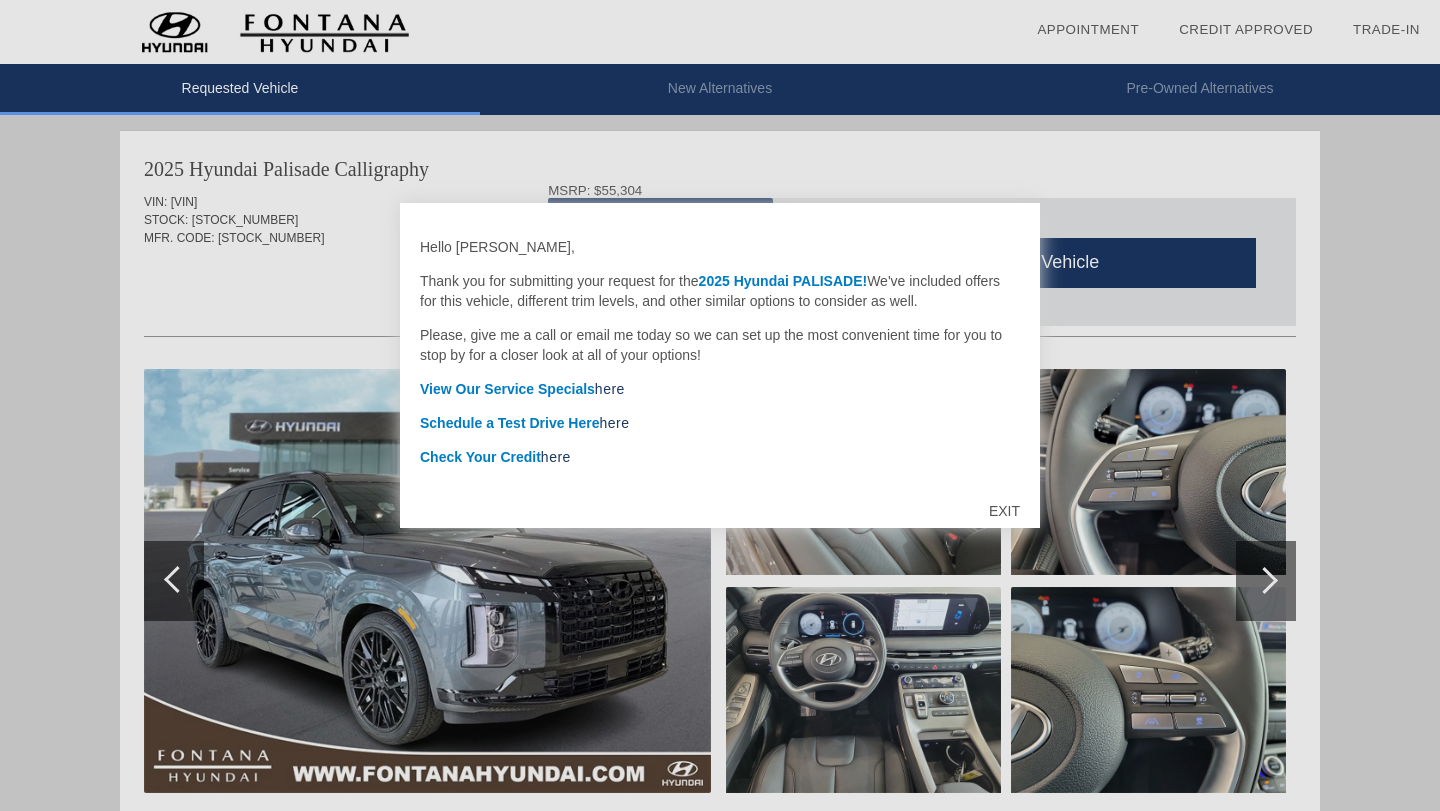 scroll, scrollTop: 0, scrollLeft: 0, axis: both 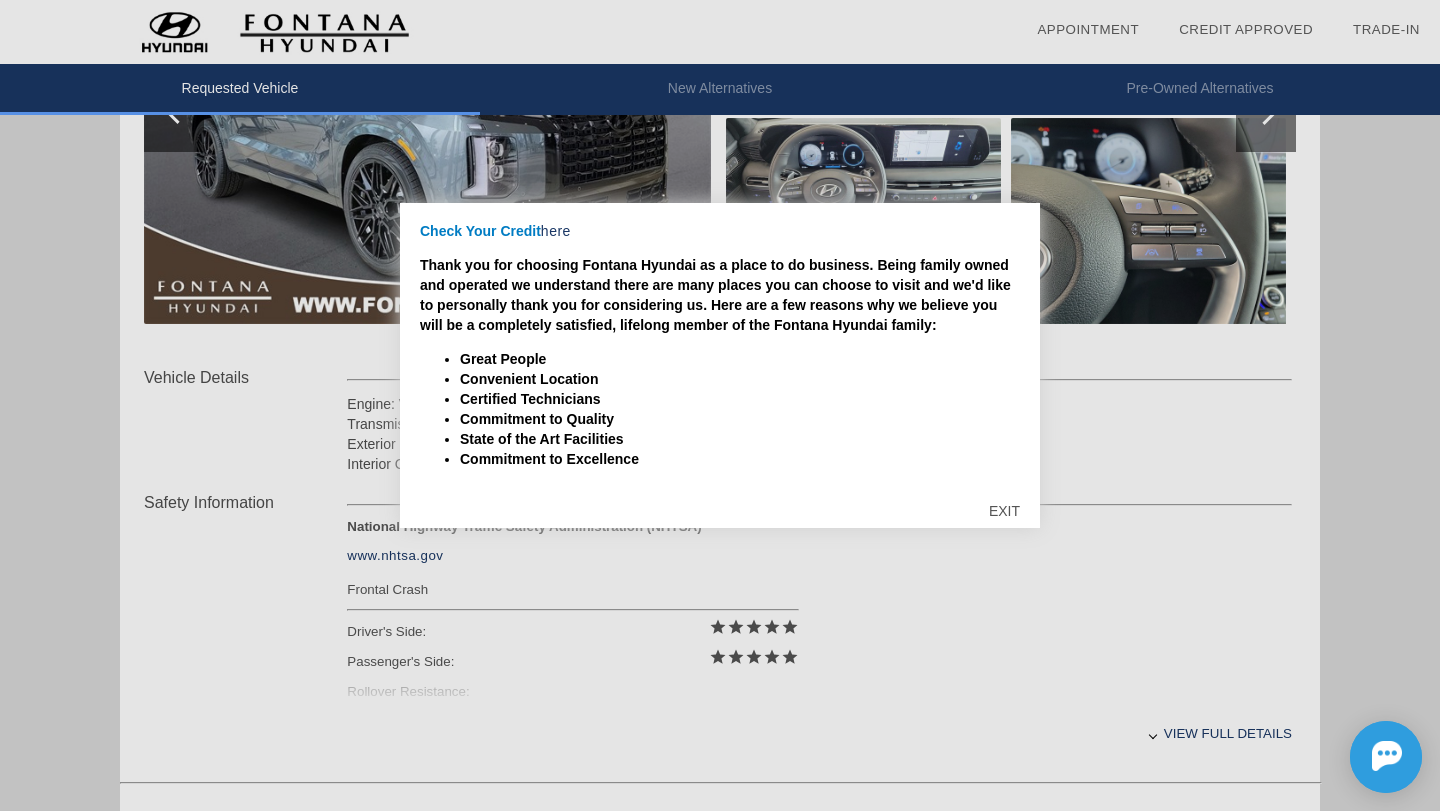 click on "EXIT" at bounding box center [1004, 511] 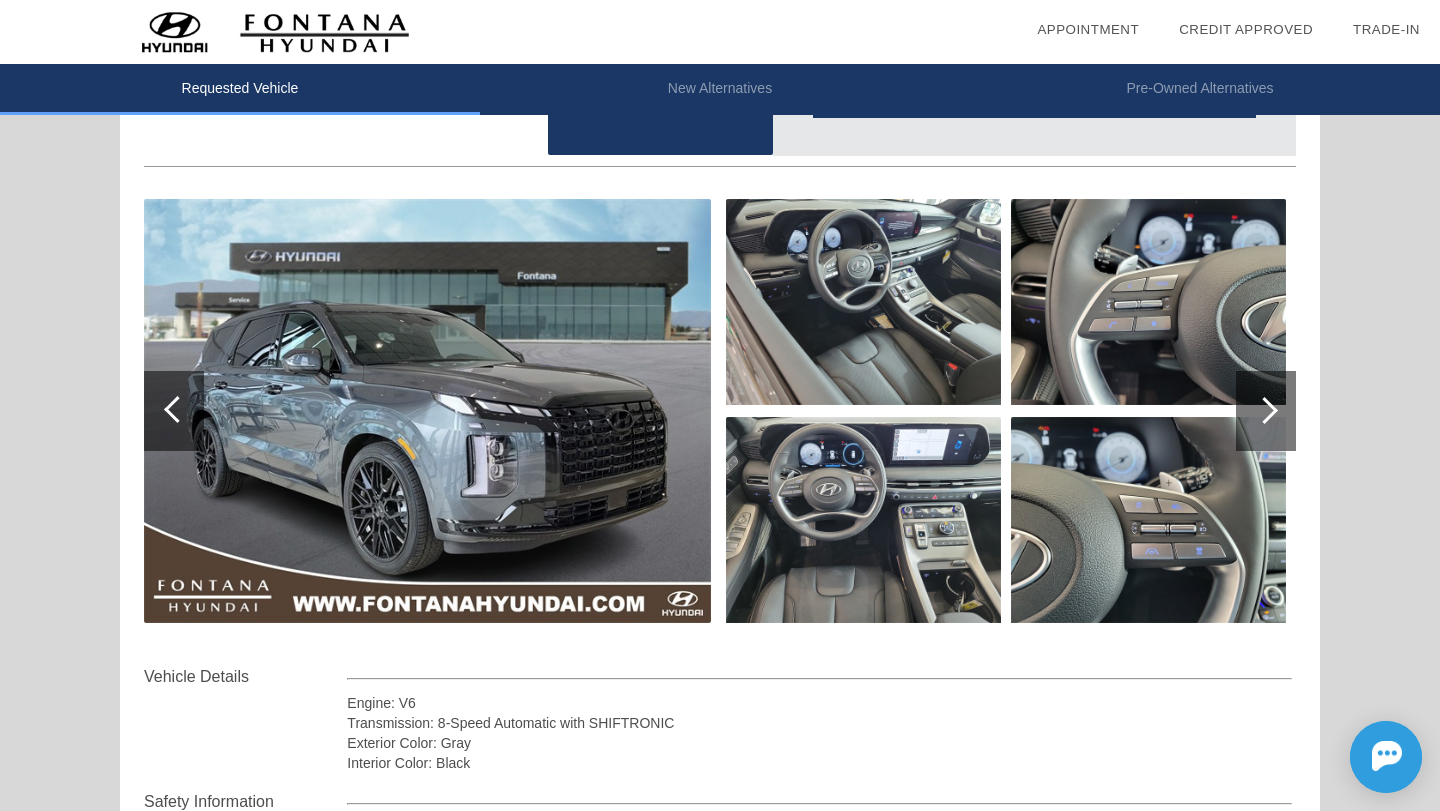 scroll, scrollTop: 178, scrollLeft: 0, axis: vertical 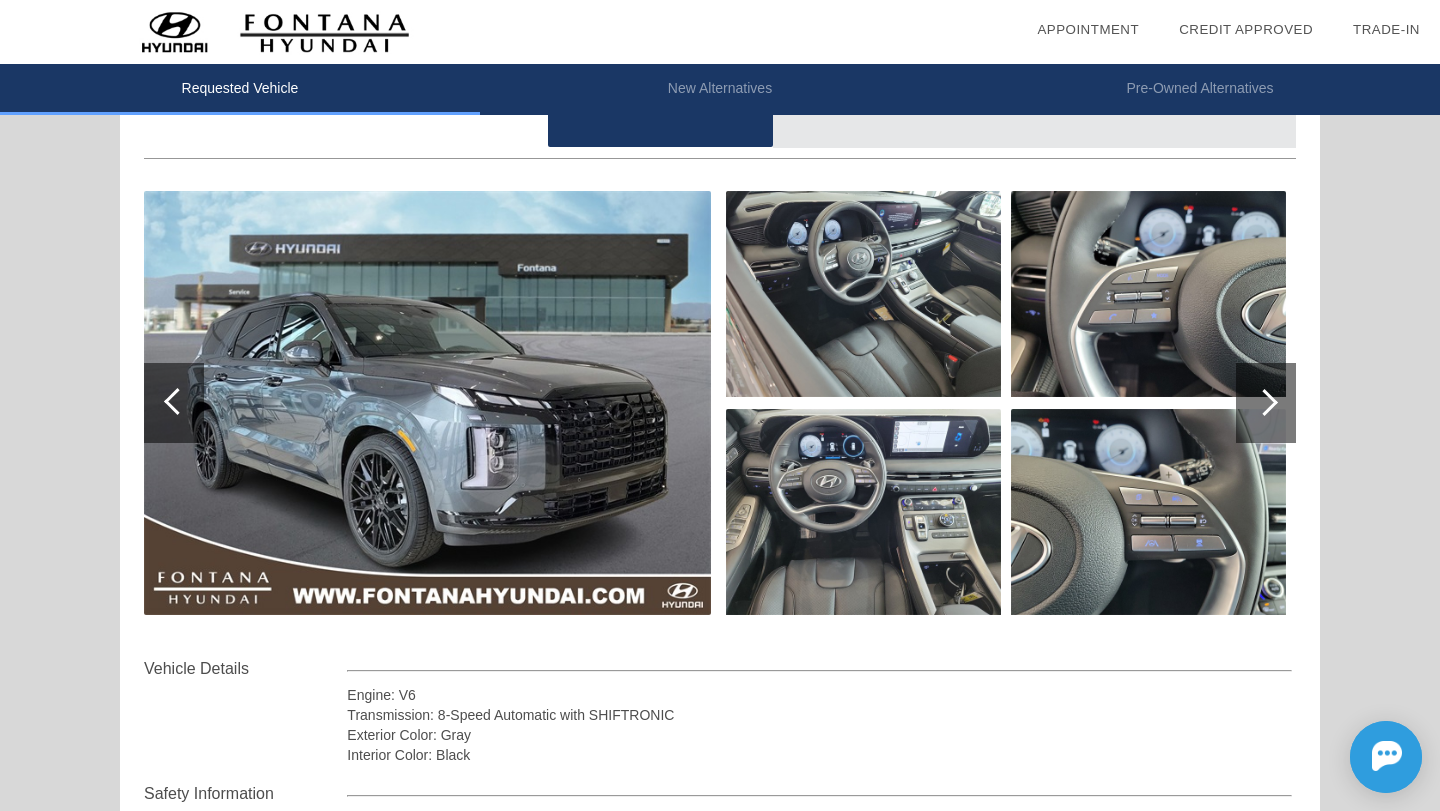 click on "Pre-Owned Alternatives" at bounding box center (1200, 89) 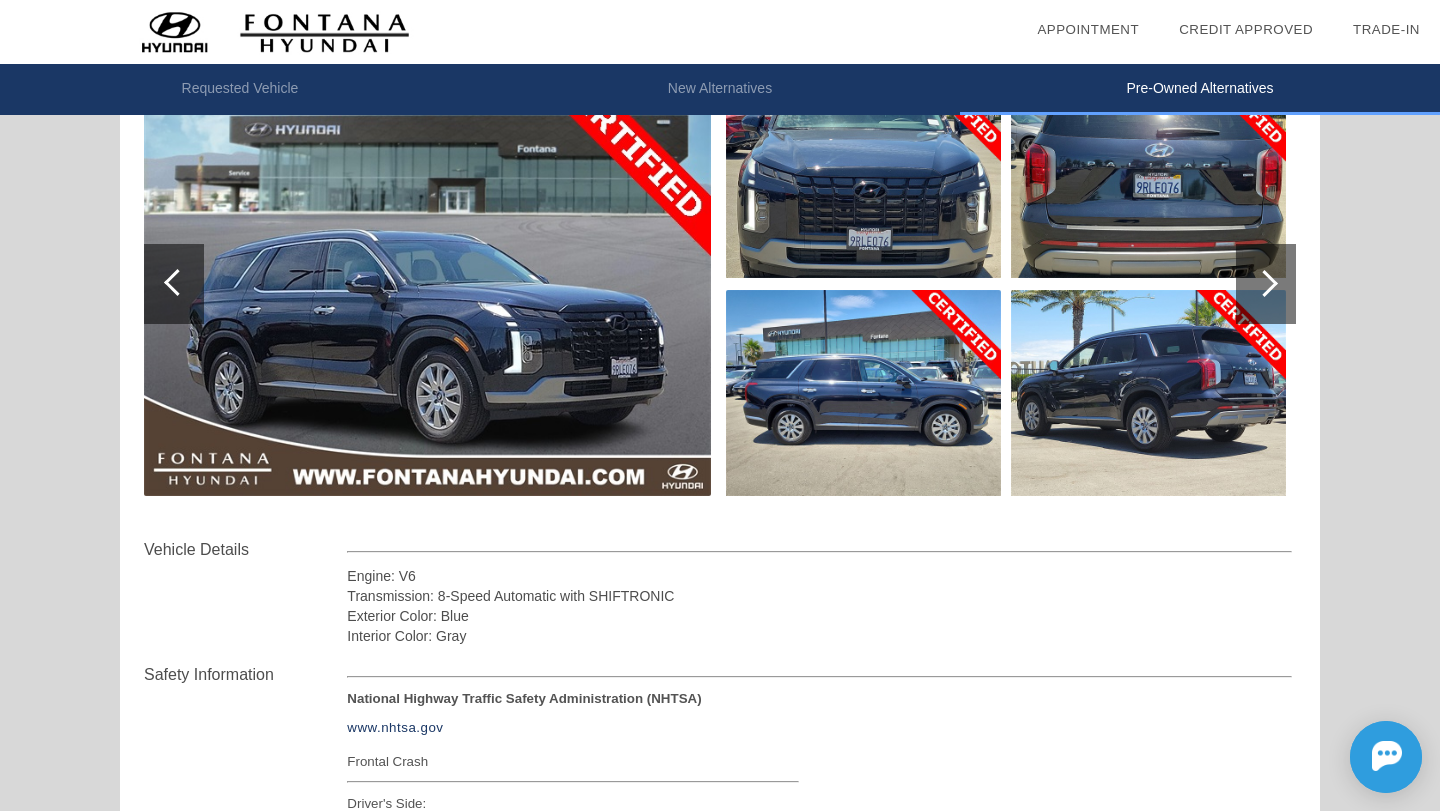 scroll, scrollTop: 295, scrollLeft: 0, axis: vertical 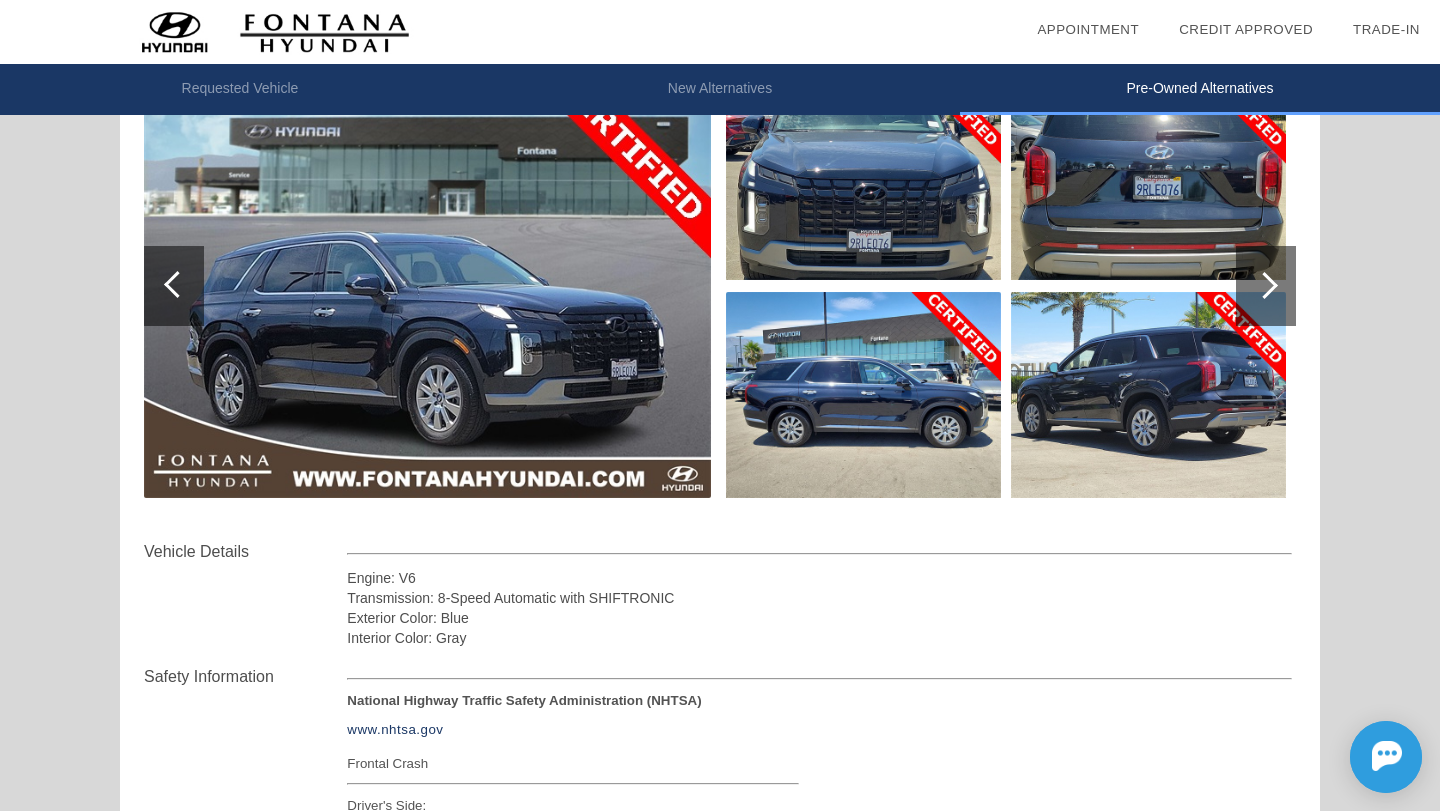 click at bounding box center (427, 286) 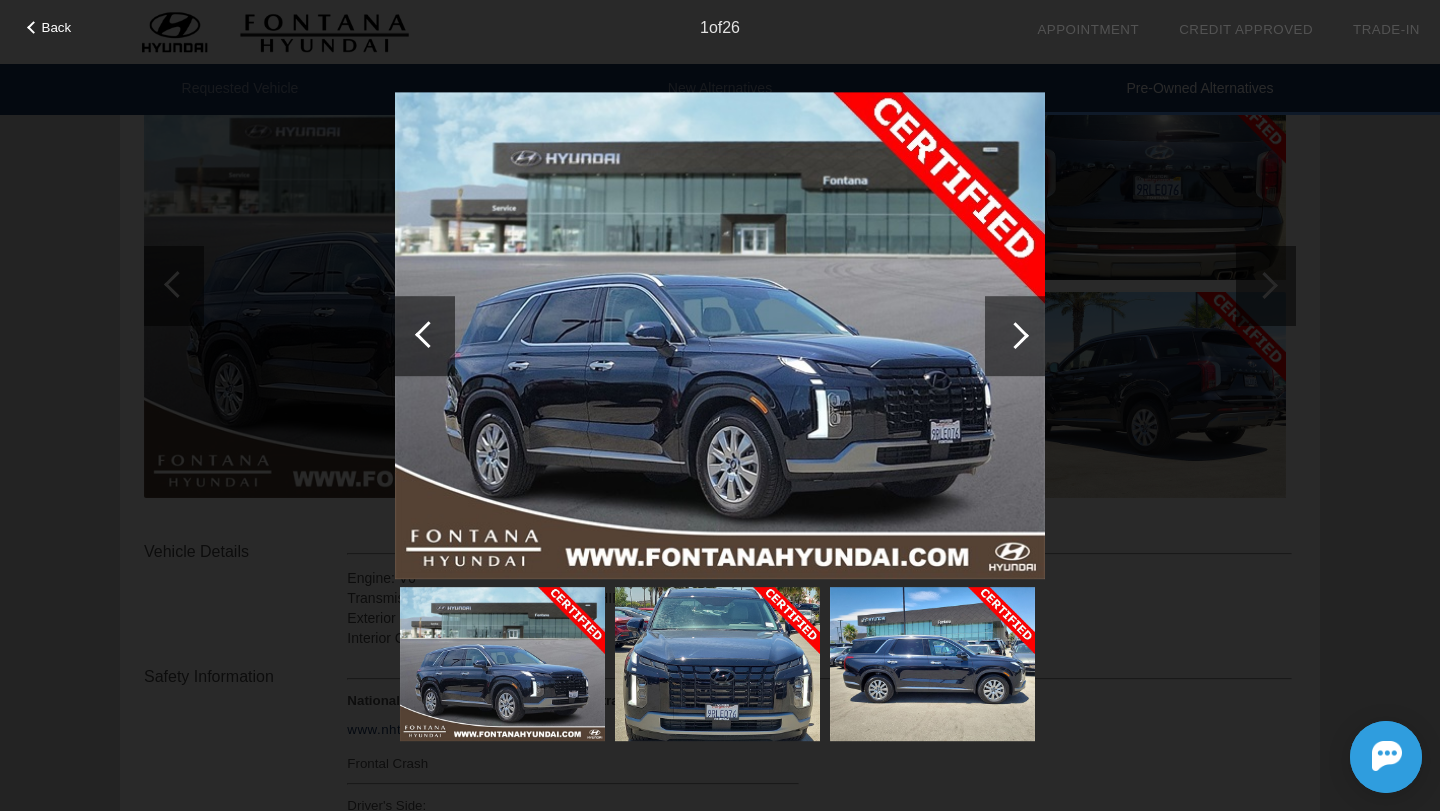 click at bounding box center (1015, 336) 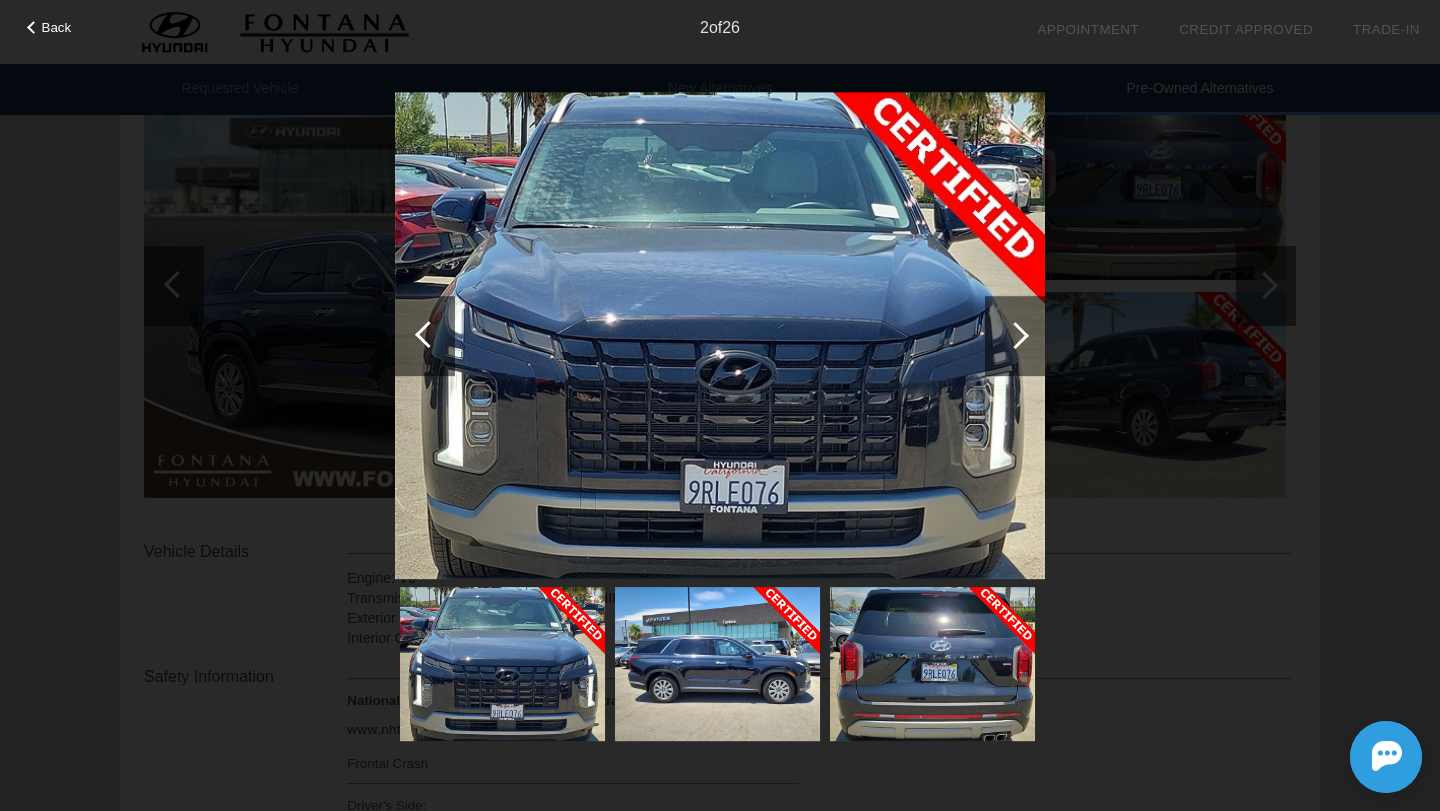 click at bounding box center [1015, 336] 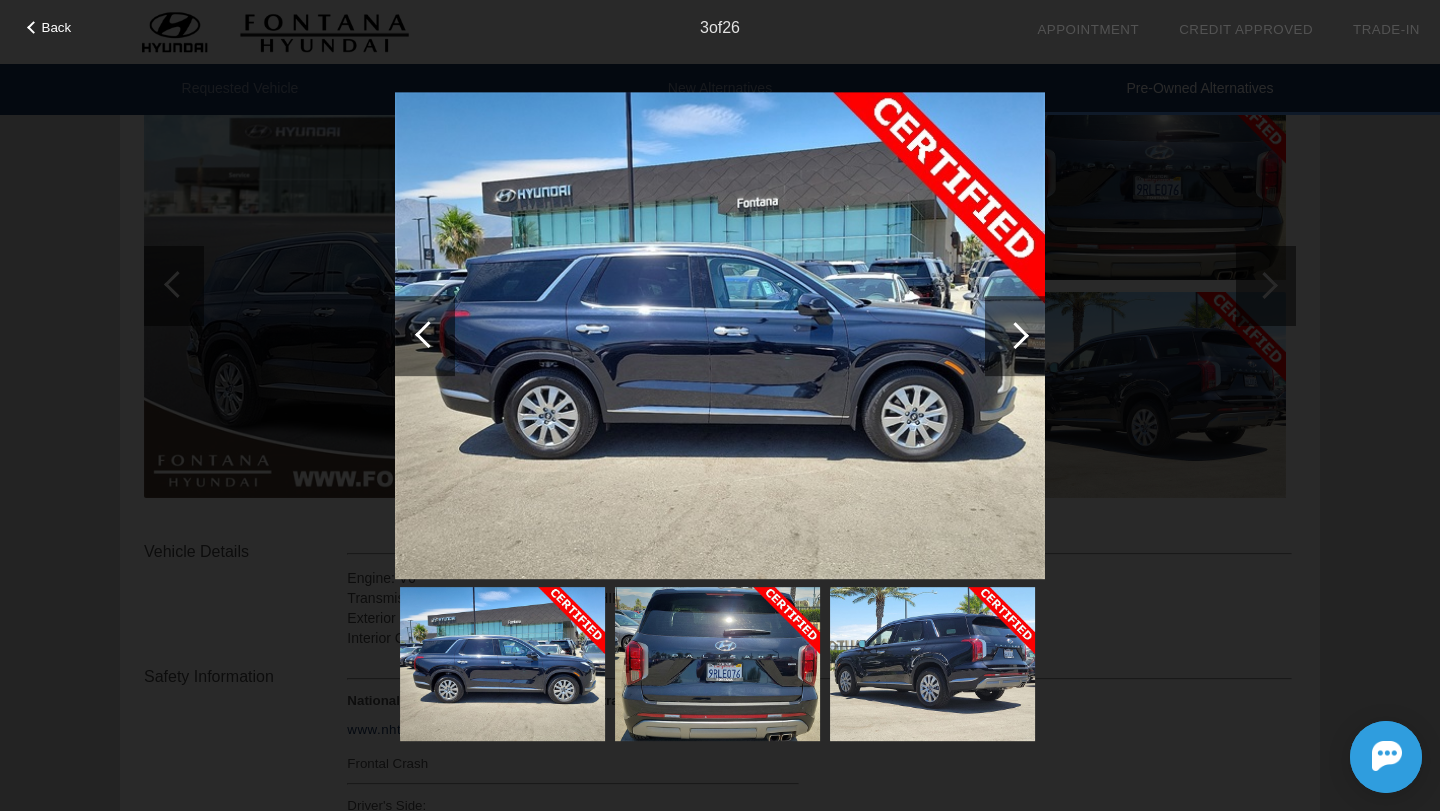 click at bounding box center (1015, 336) 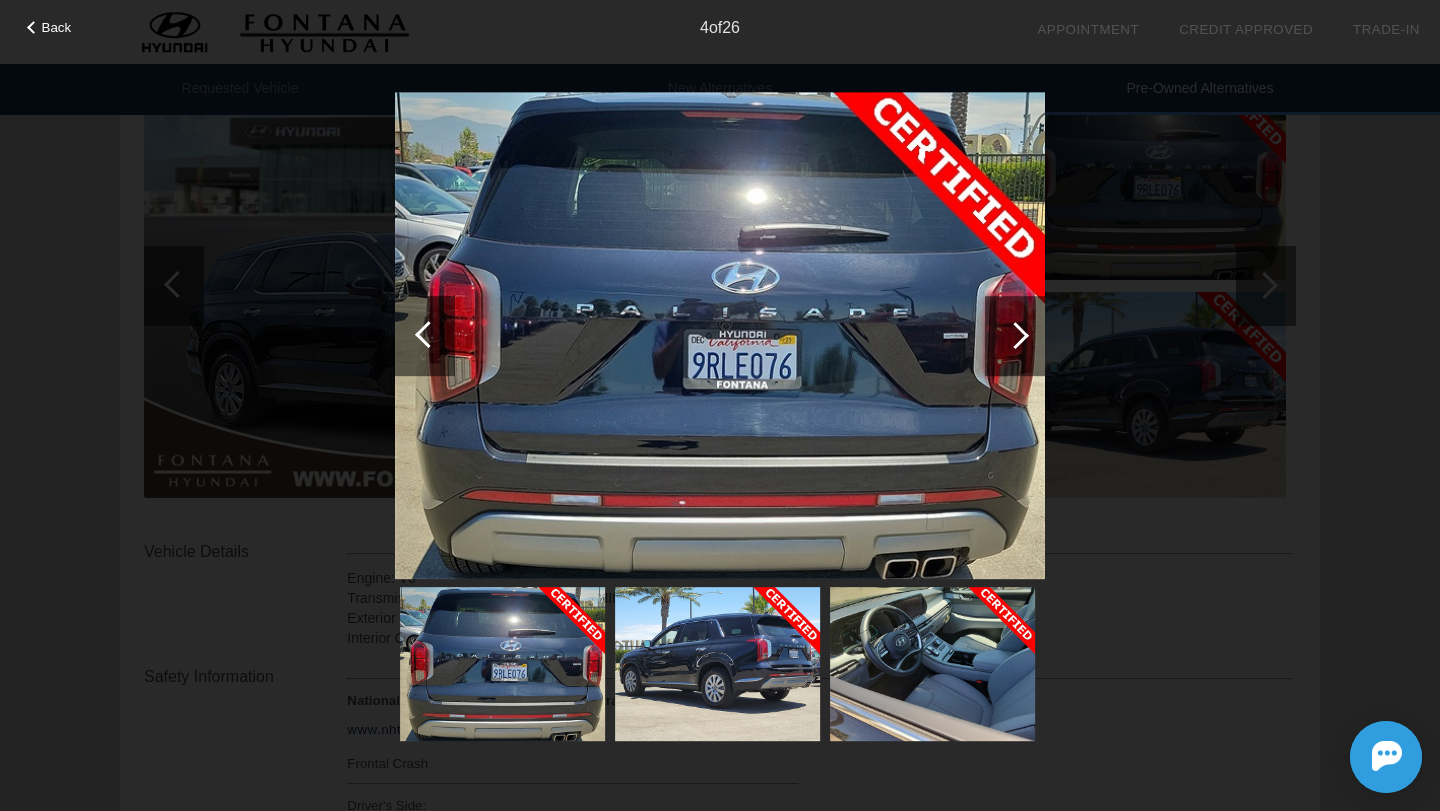 click at bounding box center [1015, 336] 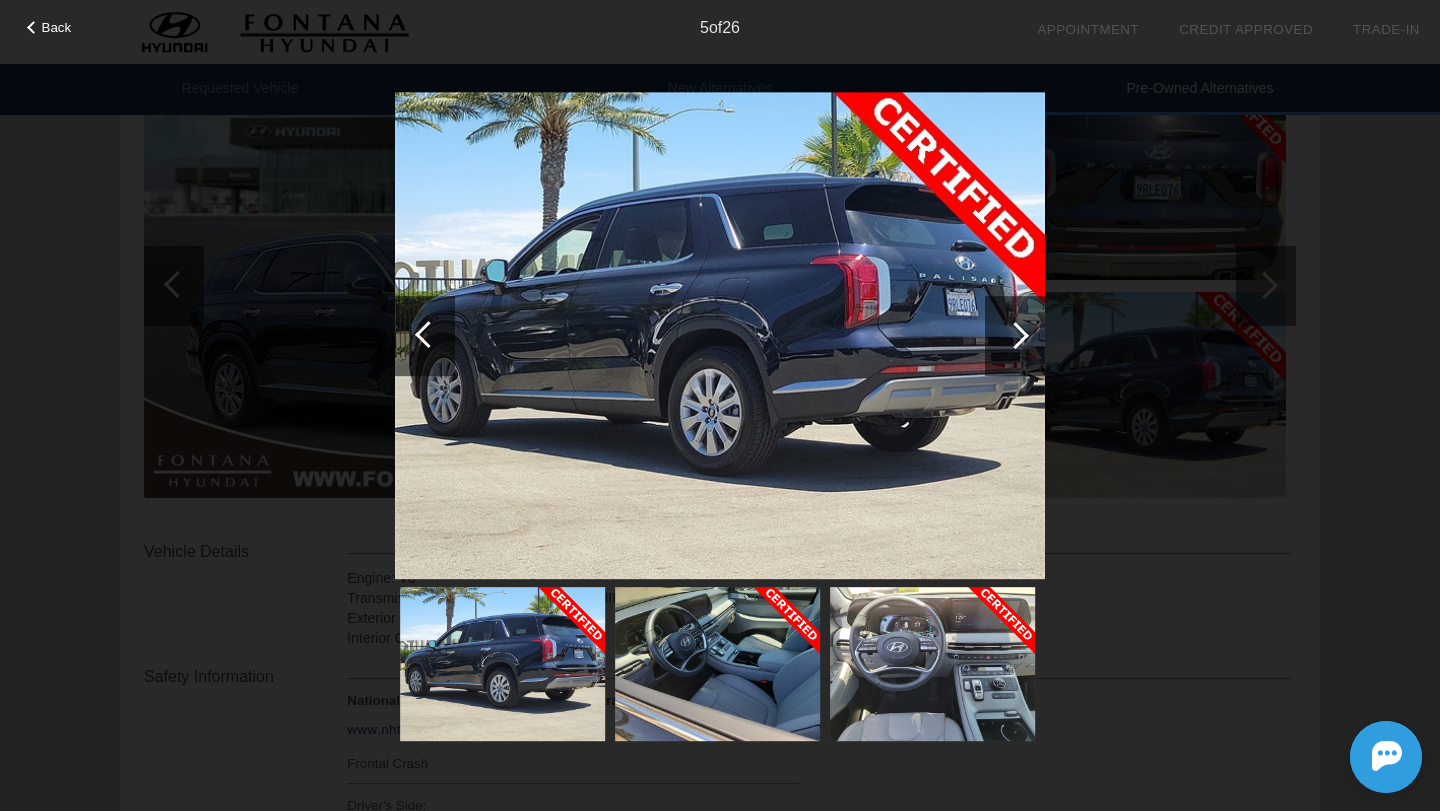 click at bounding box center (1015, 336) 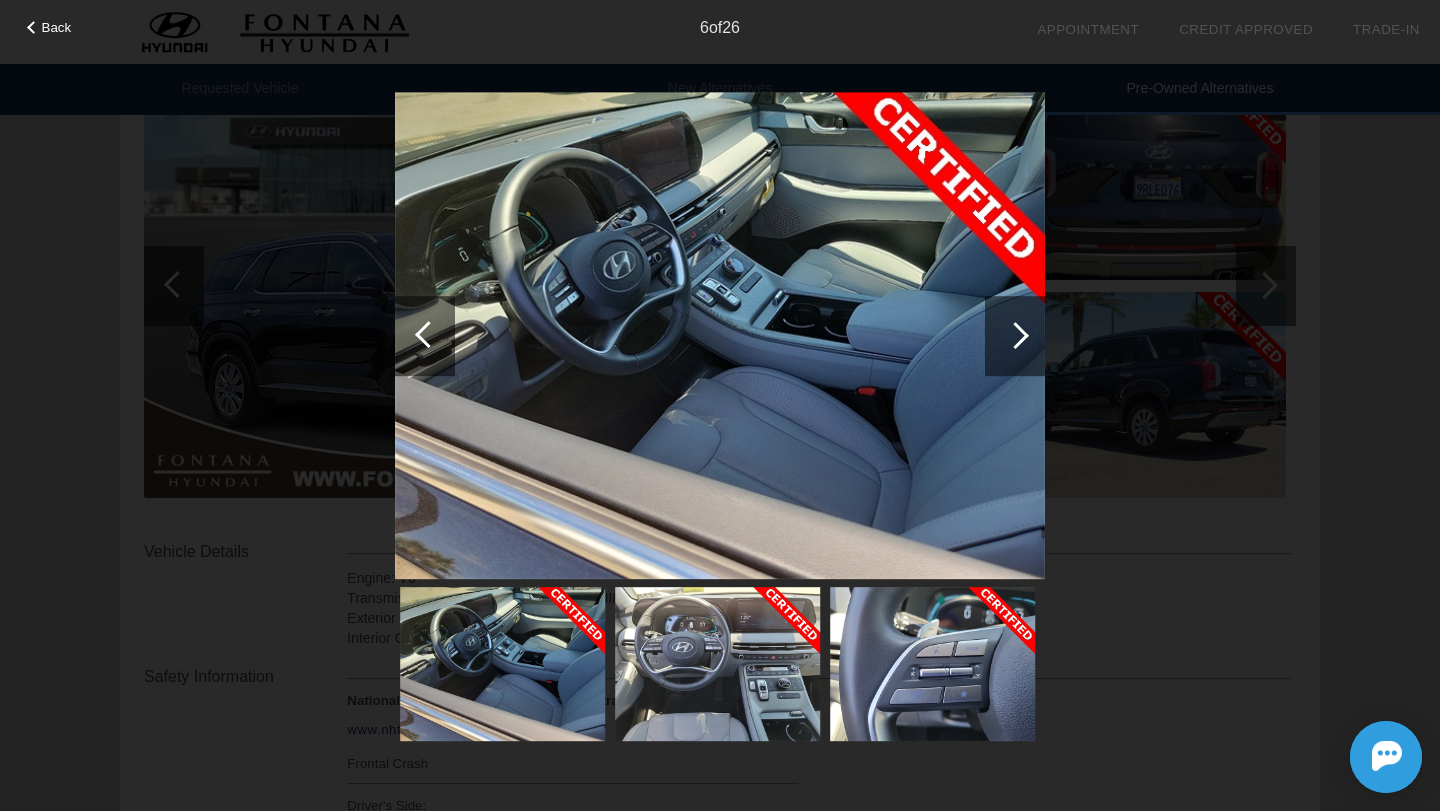 click at bounding box center [1015, 336] 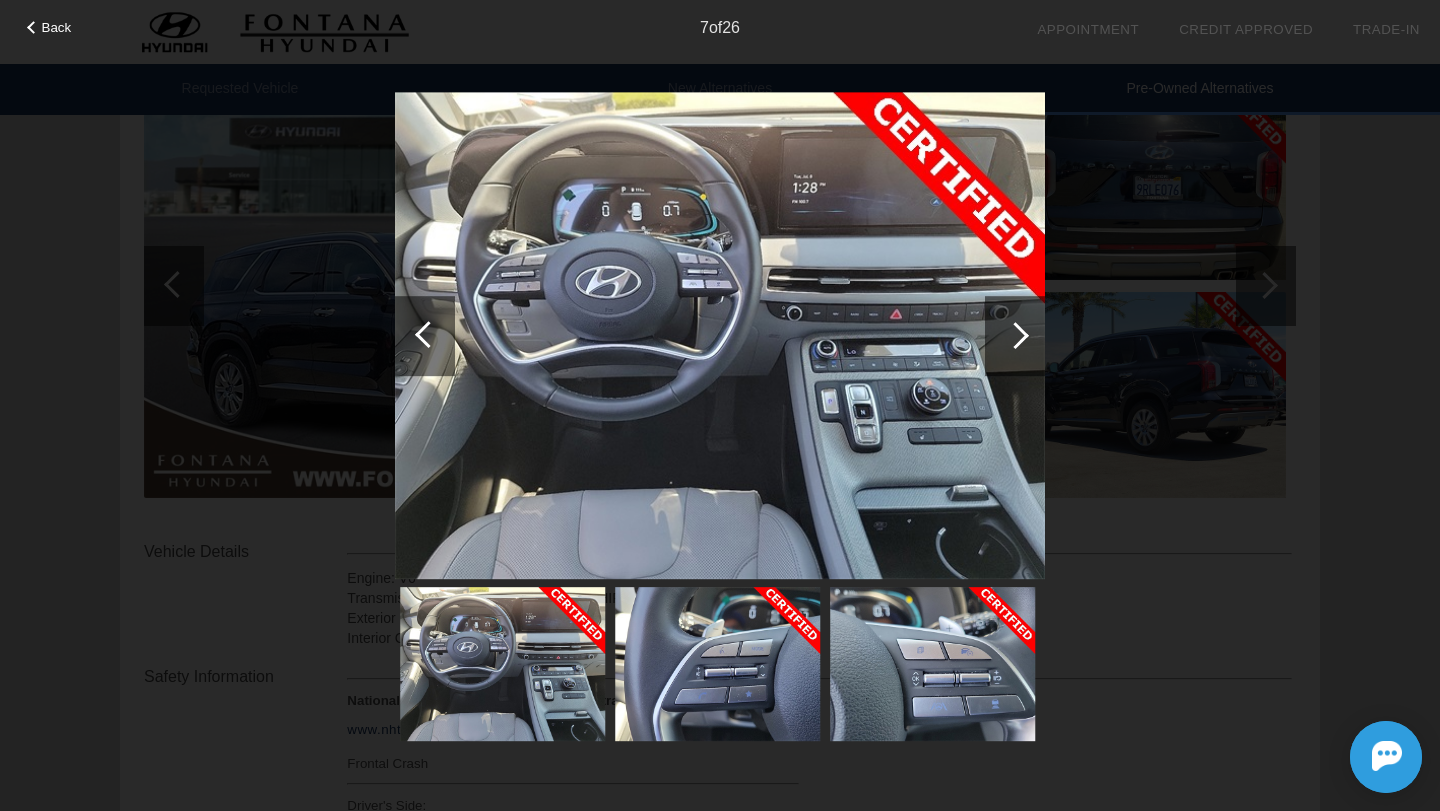 click at bounding box center [1015, 336] 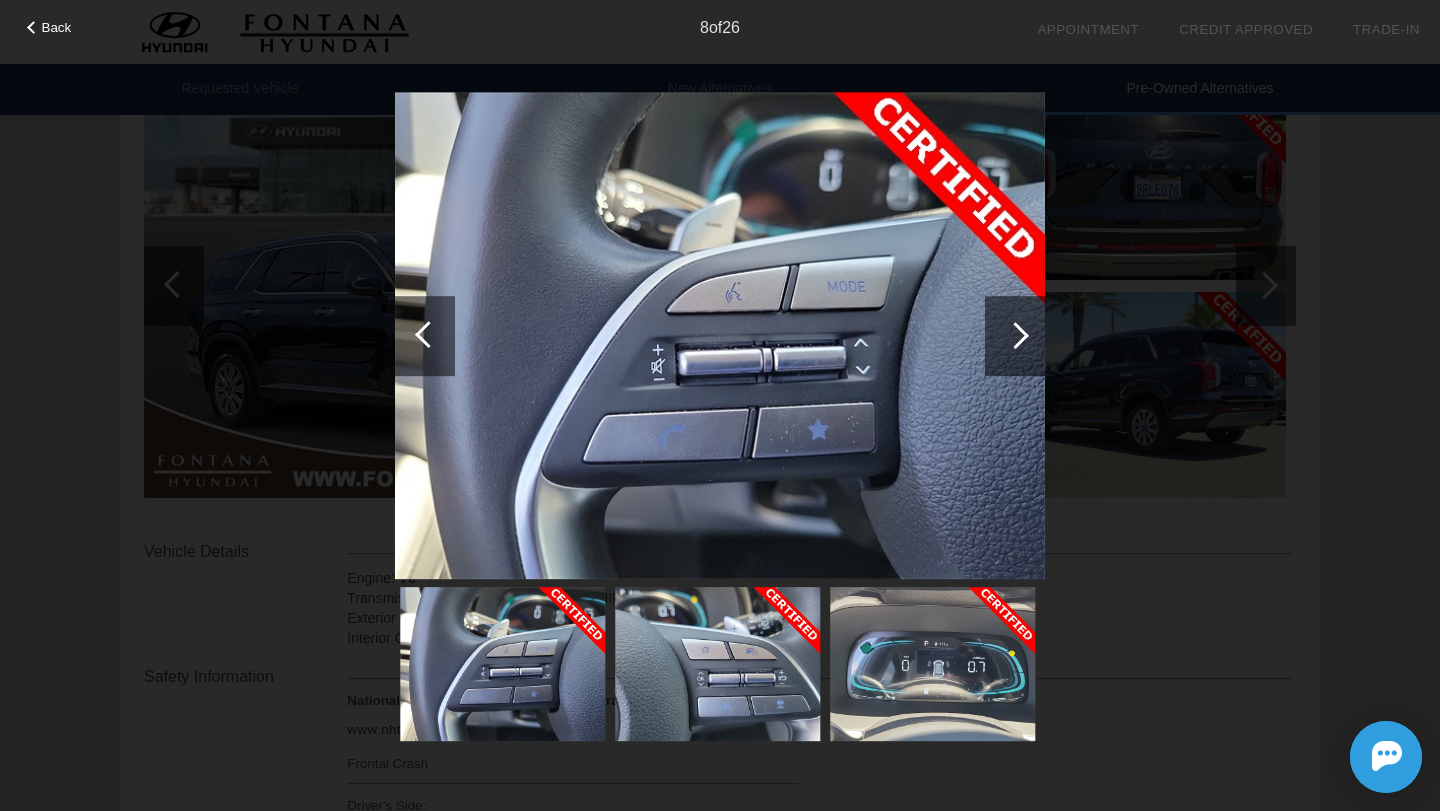 click at bounding box center [1015, 336] 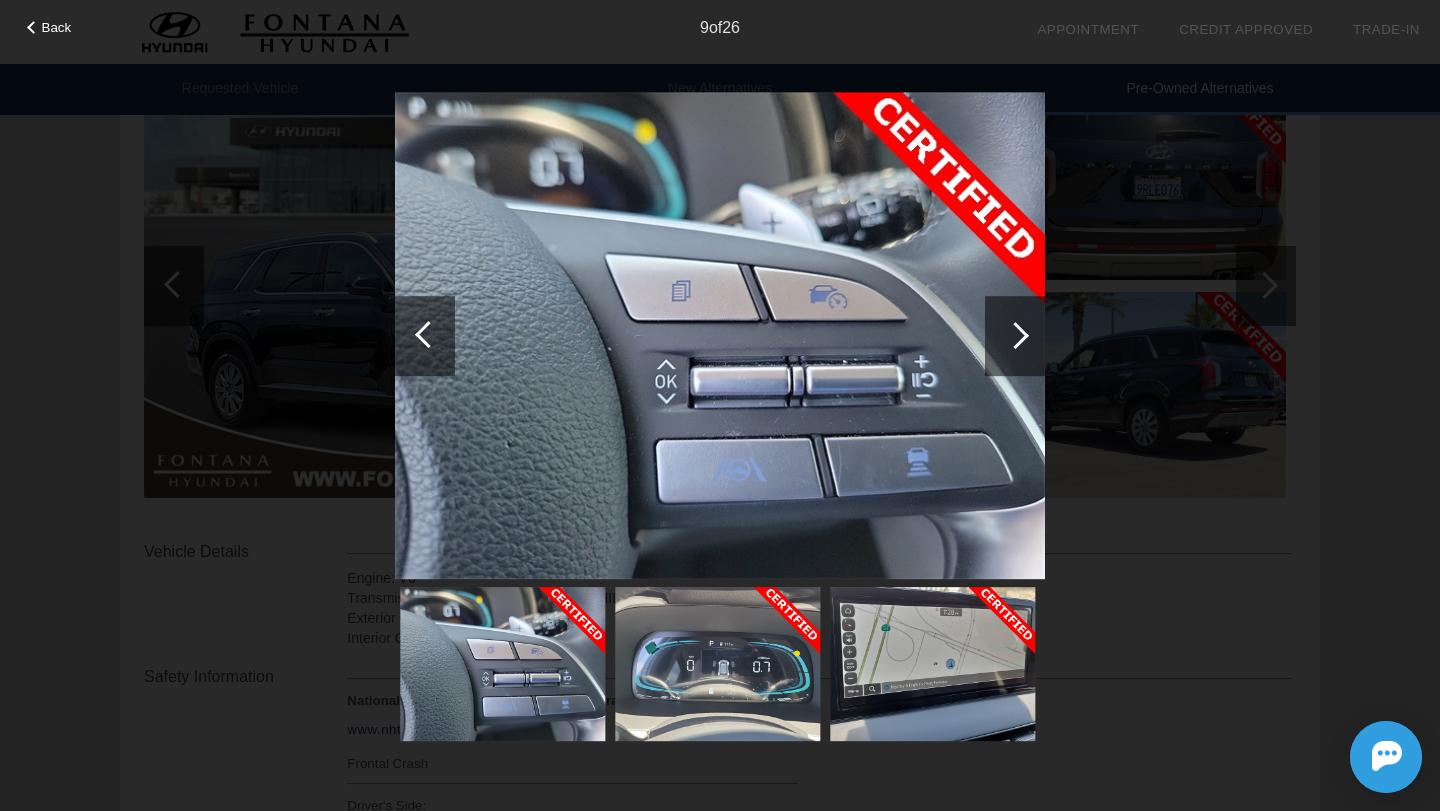 click at bounding box center [1015, 336] 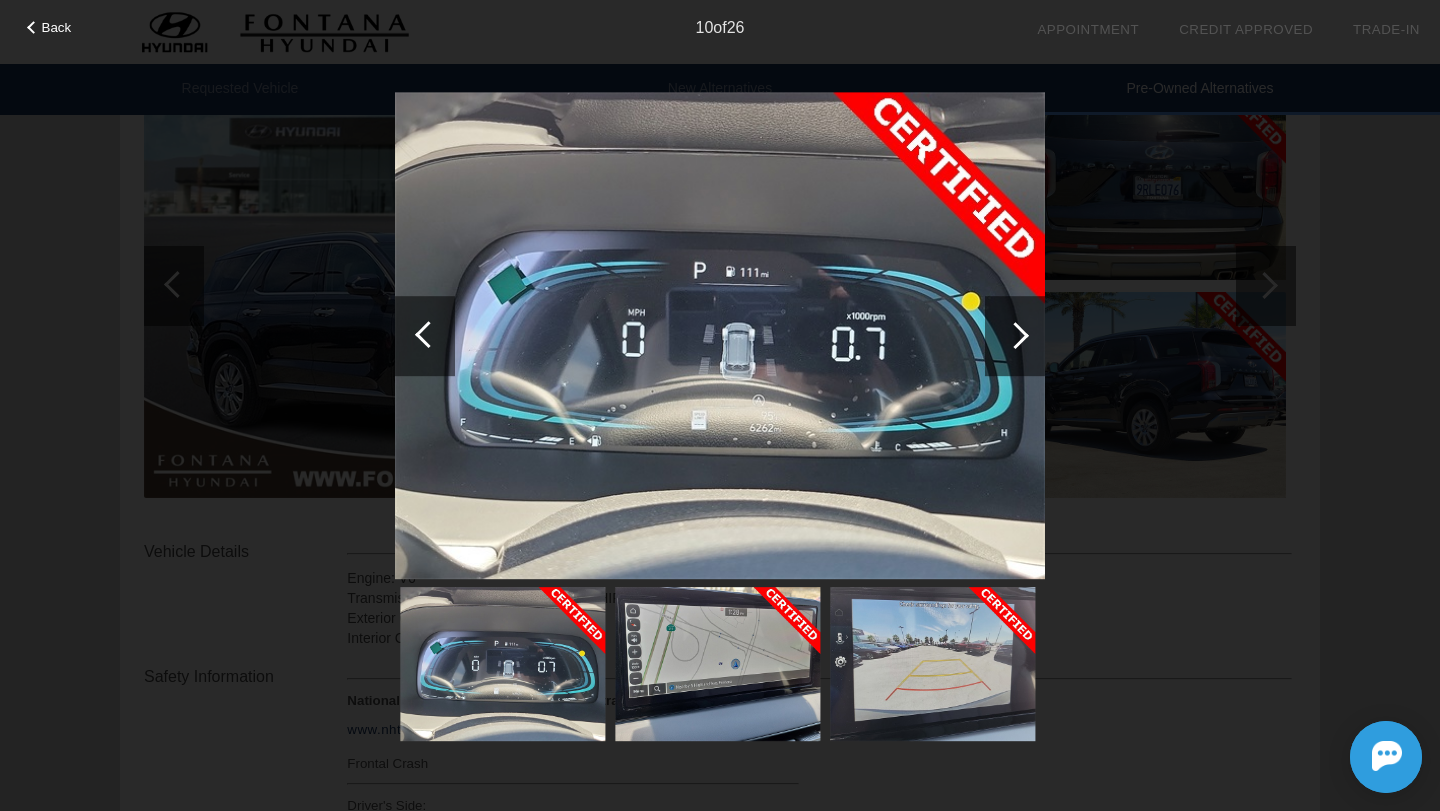 click at bounding box center (1015, 336) 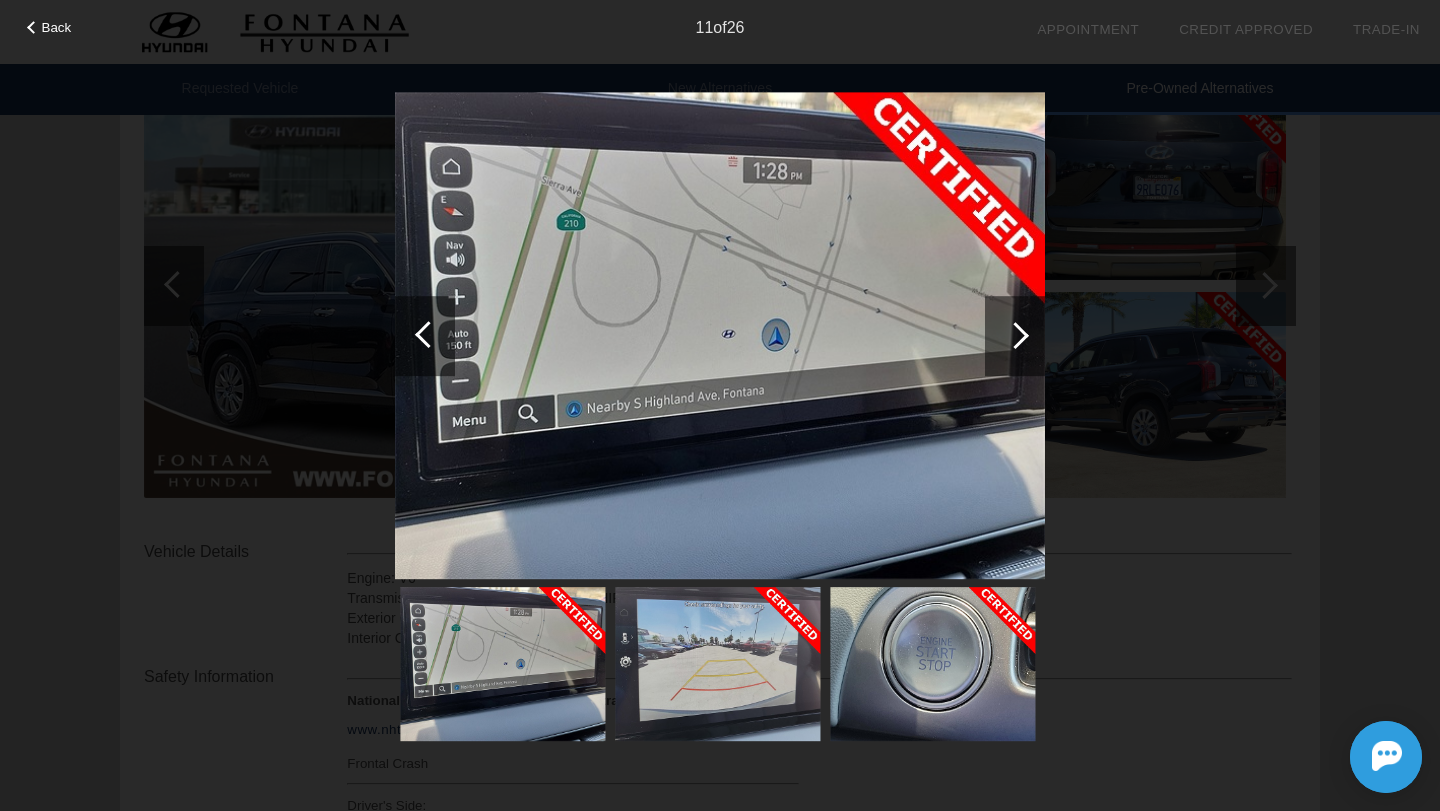 click at bounding box center [1015, 336] 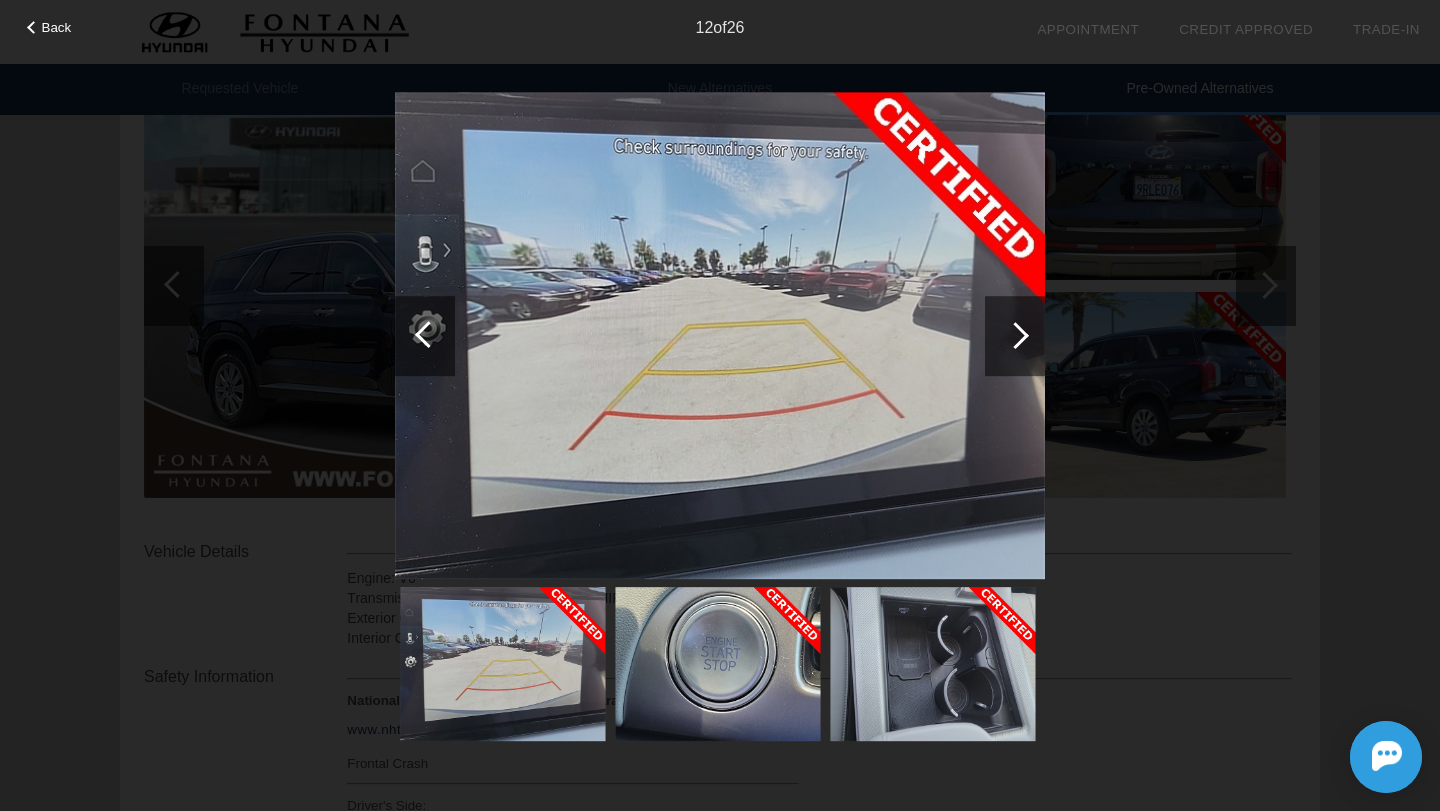 click at bounding box center [1015, 336] 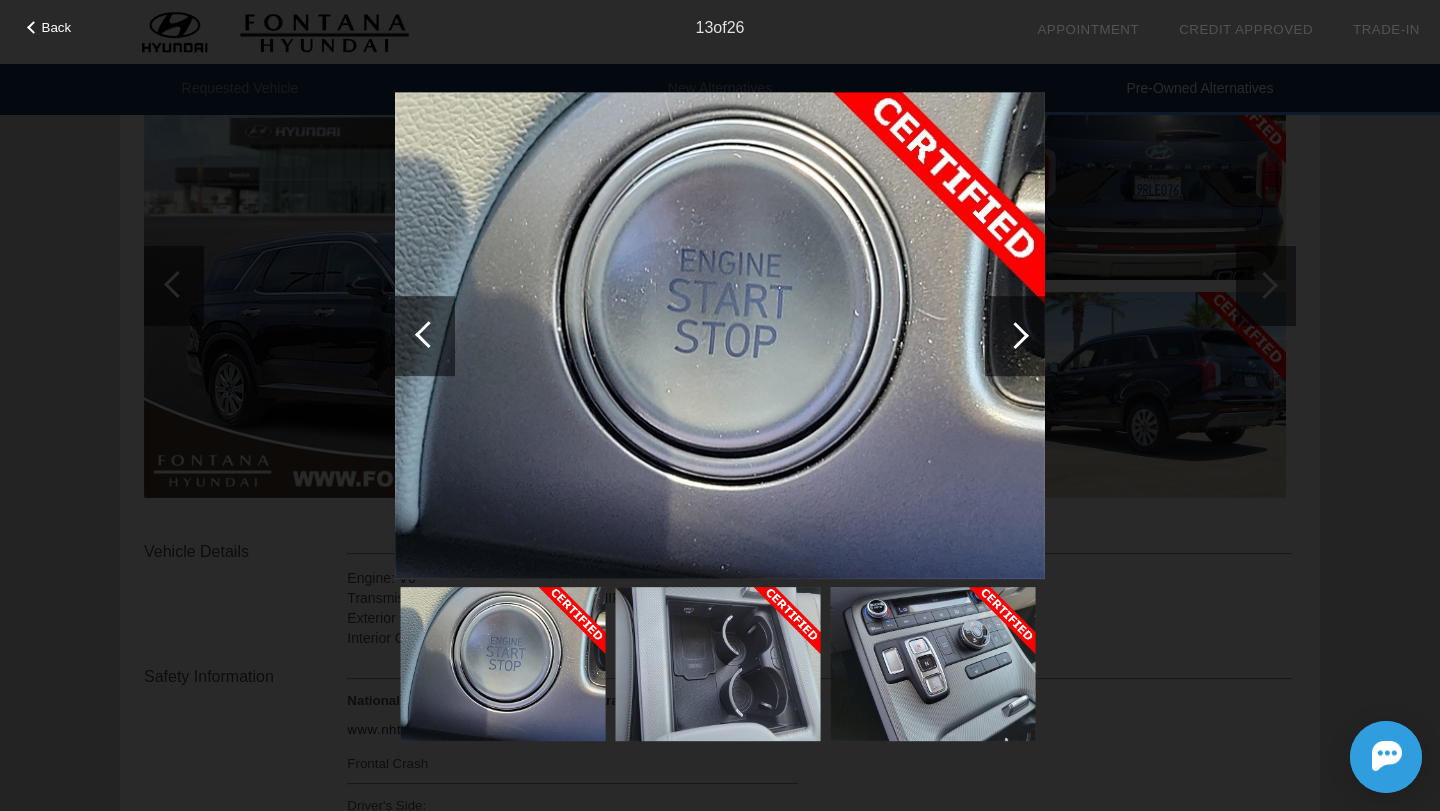 click at bounding box center (1015, 336) 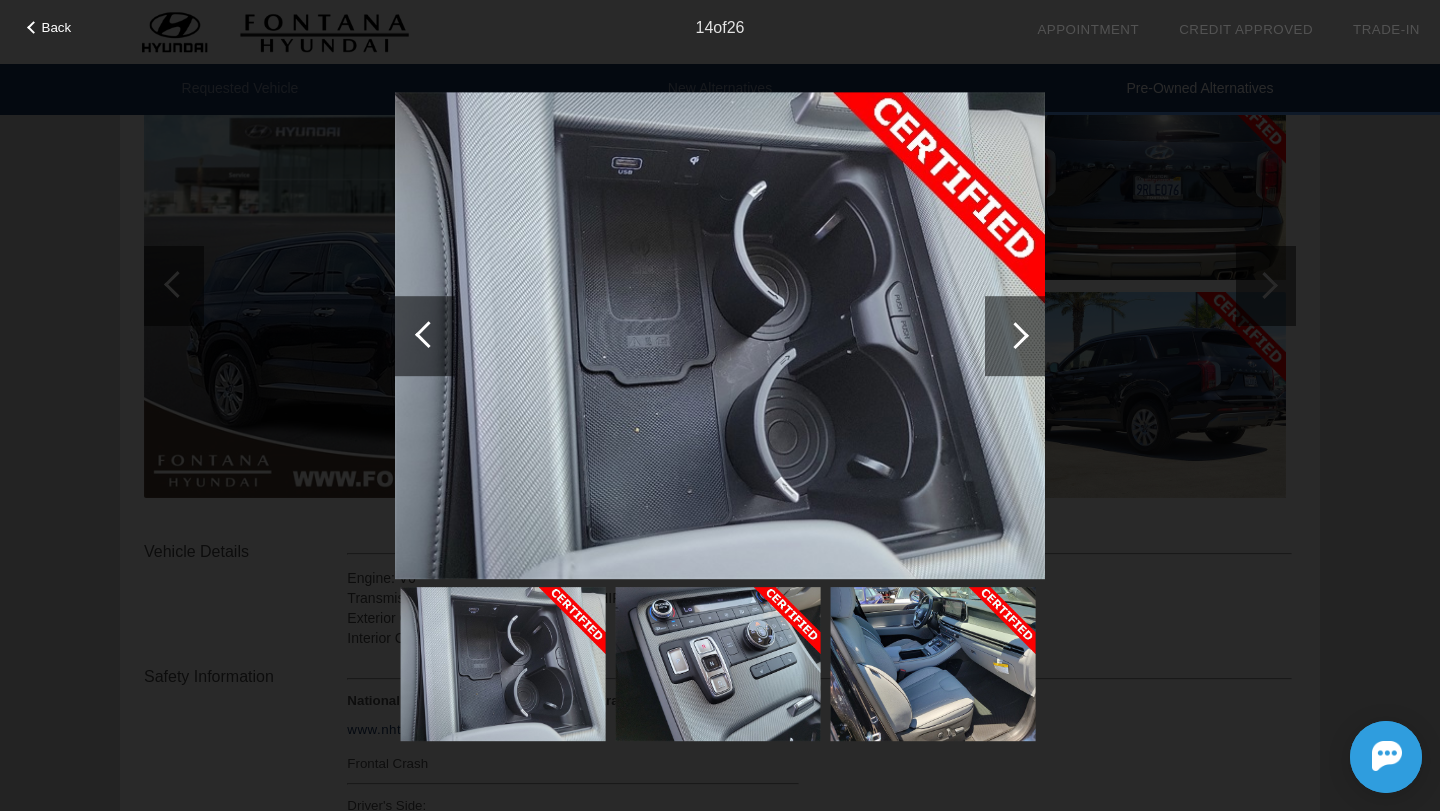 click at bounding box center (1015, 336) 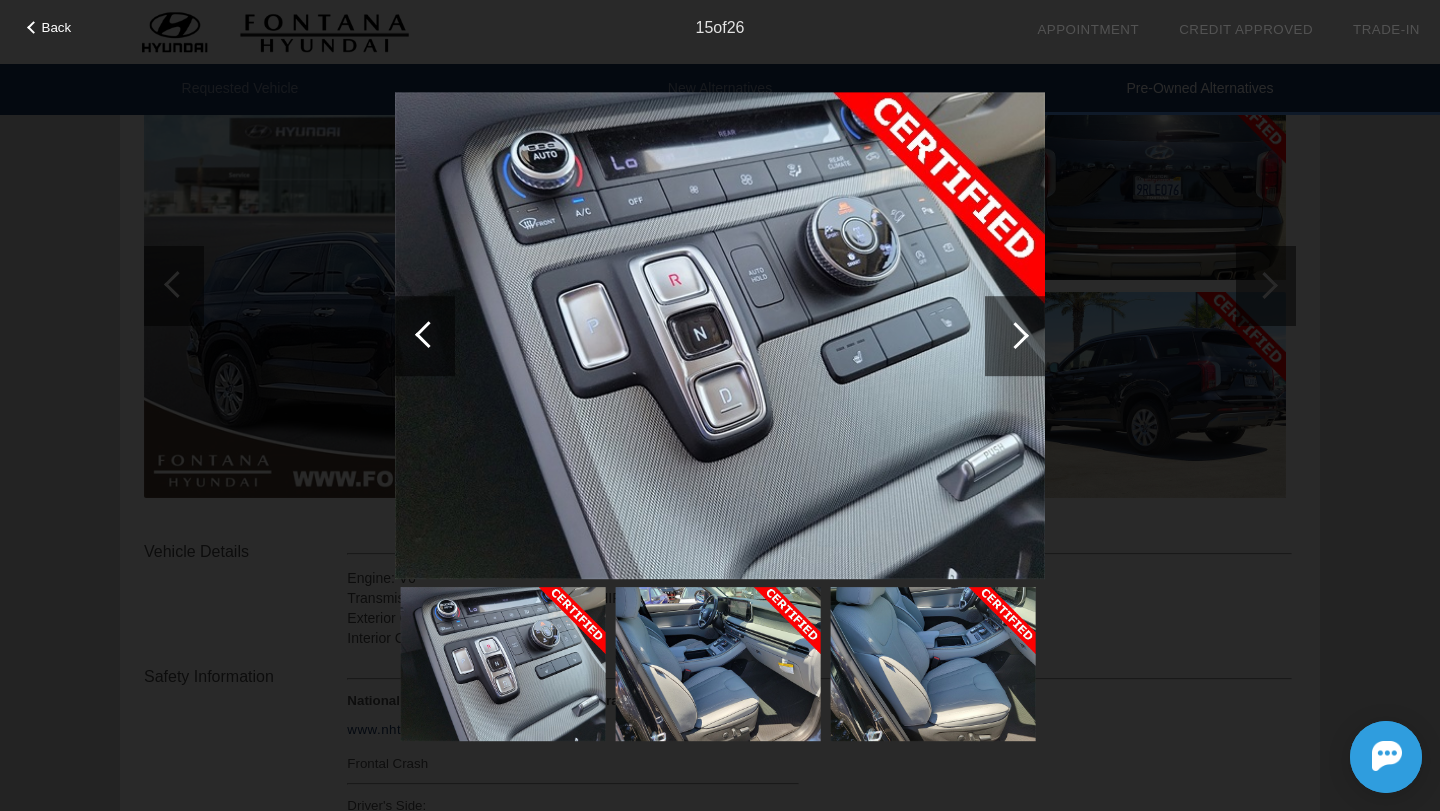 click at bounding box center (1015, 336) 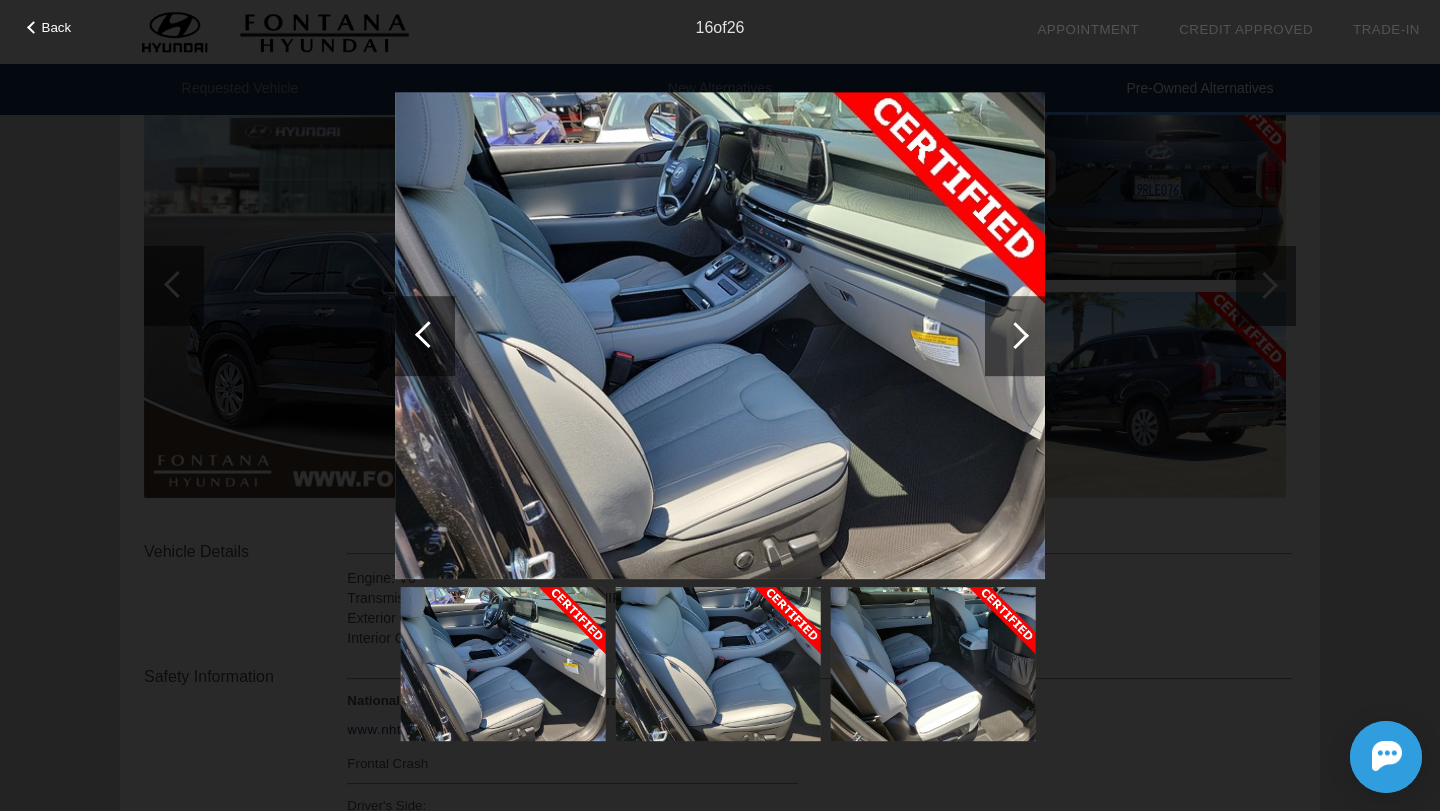 click at bounding box center (1015, 336) 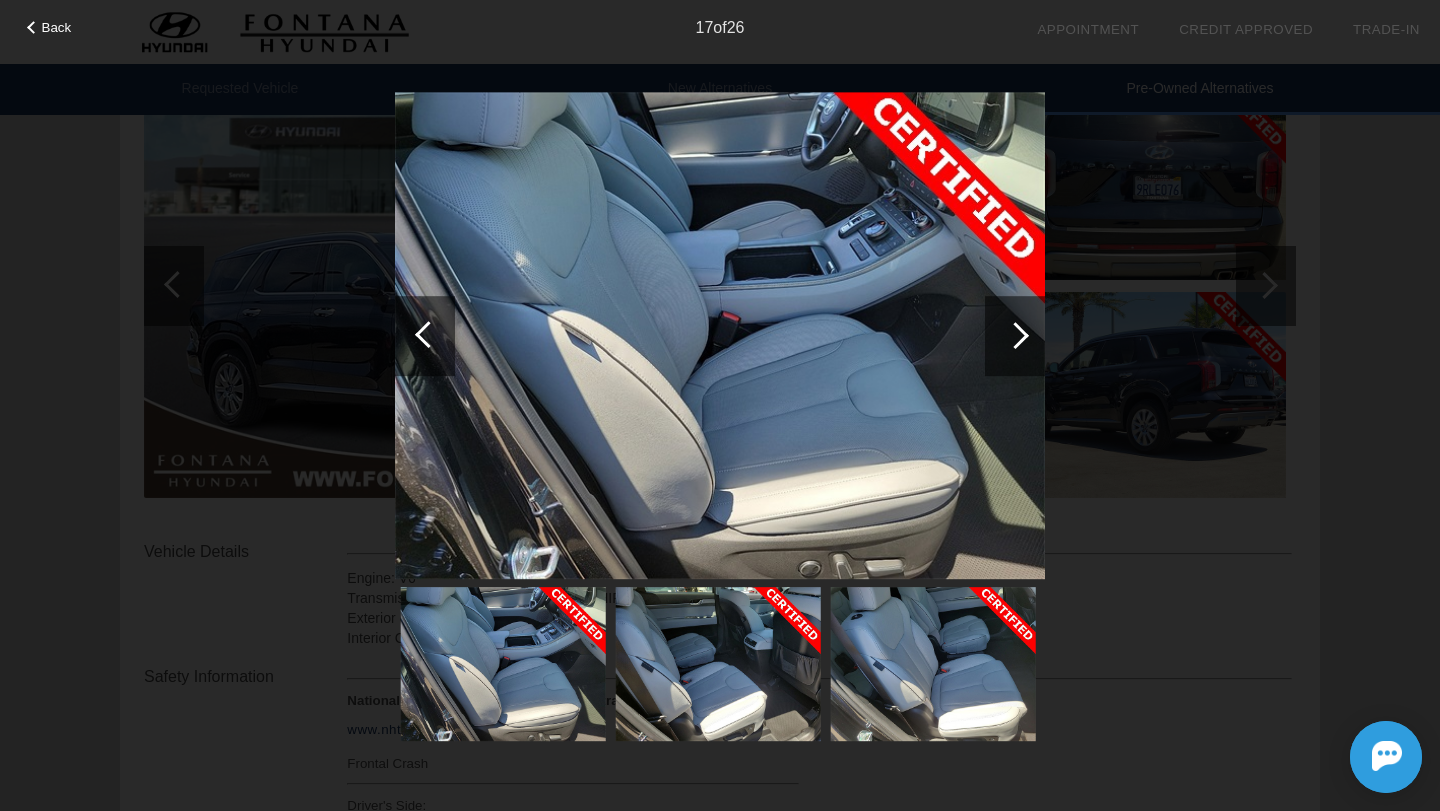 click at bounding box center [1015, 336] 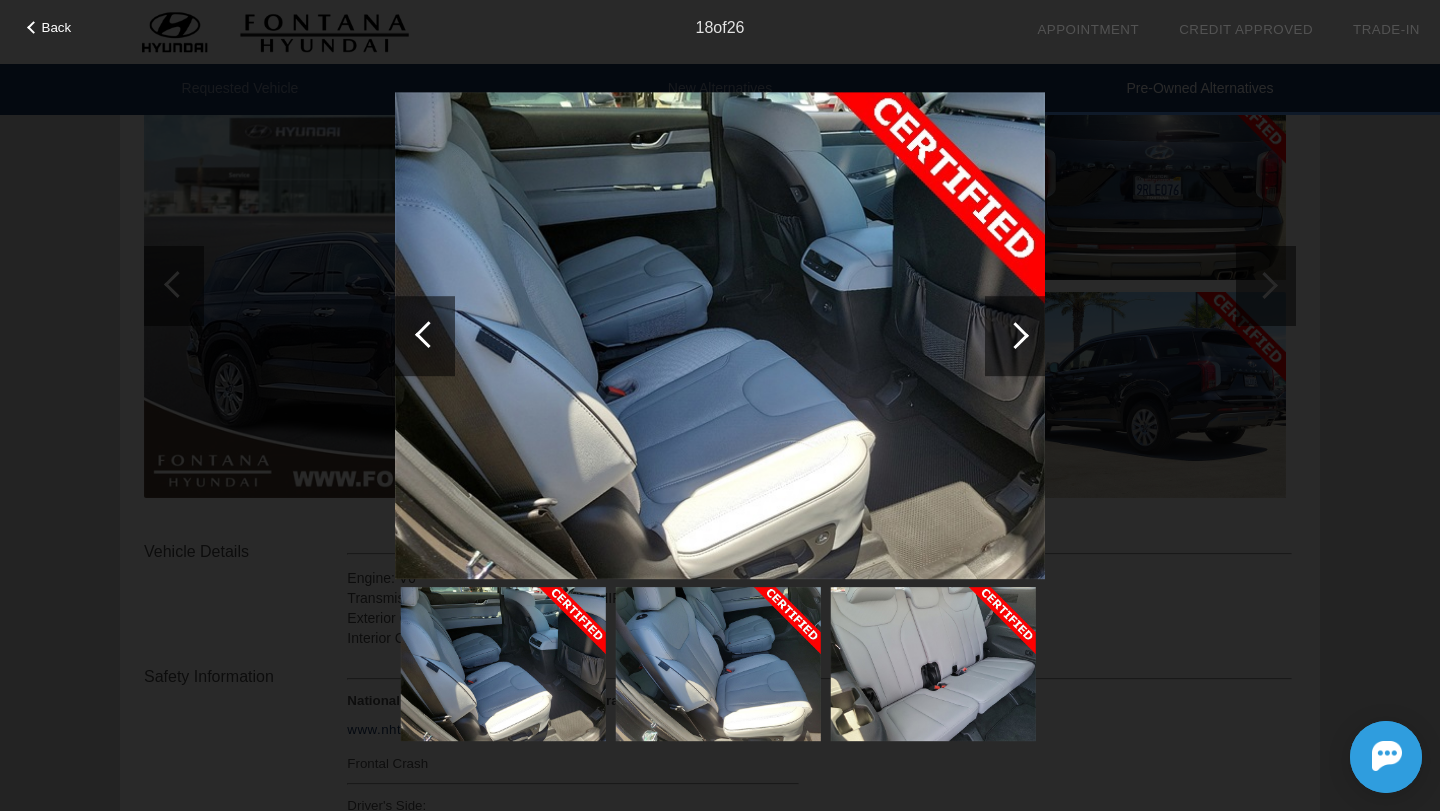 click at bounding box center (1015, 336) 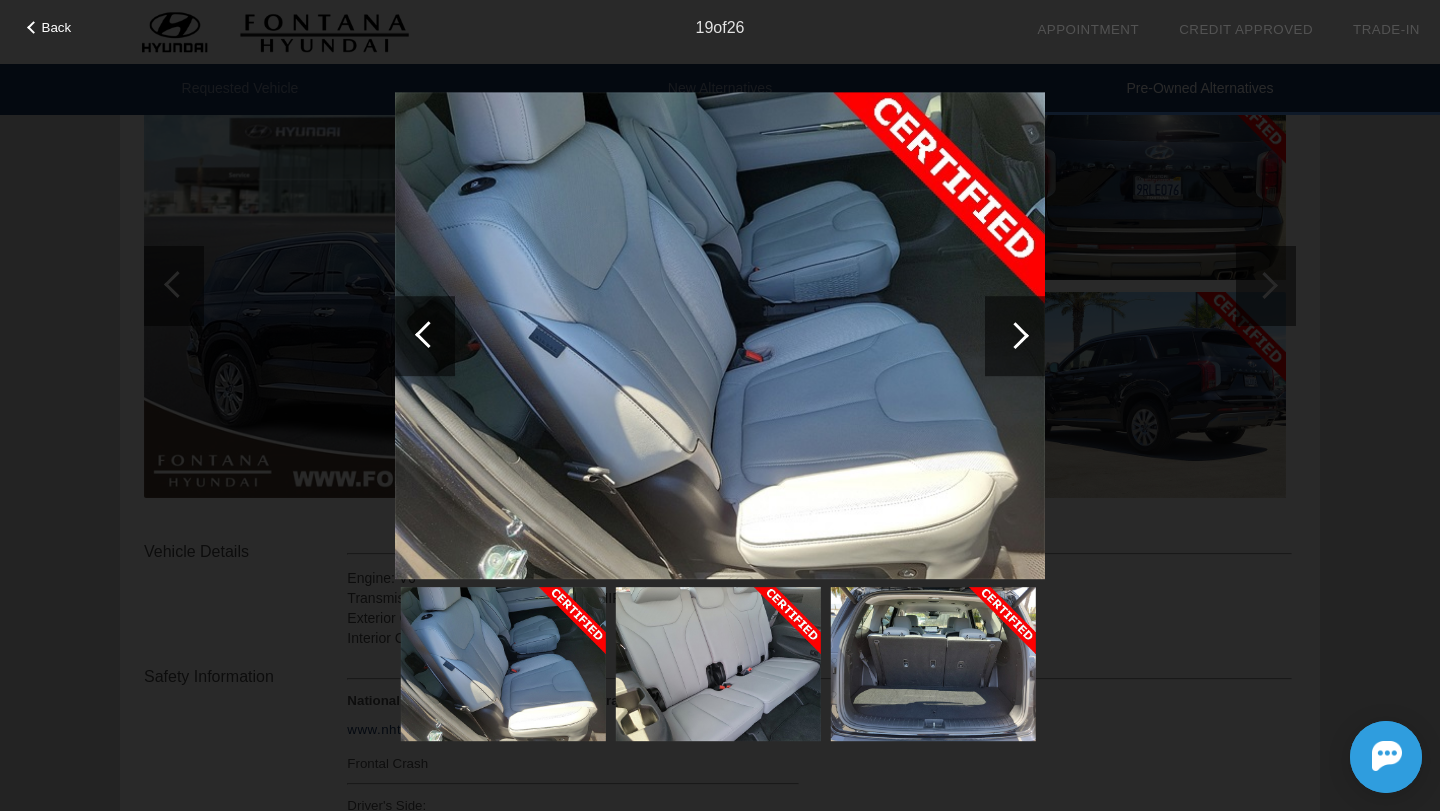 click at bounding box center (1015, 336) 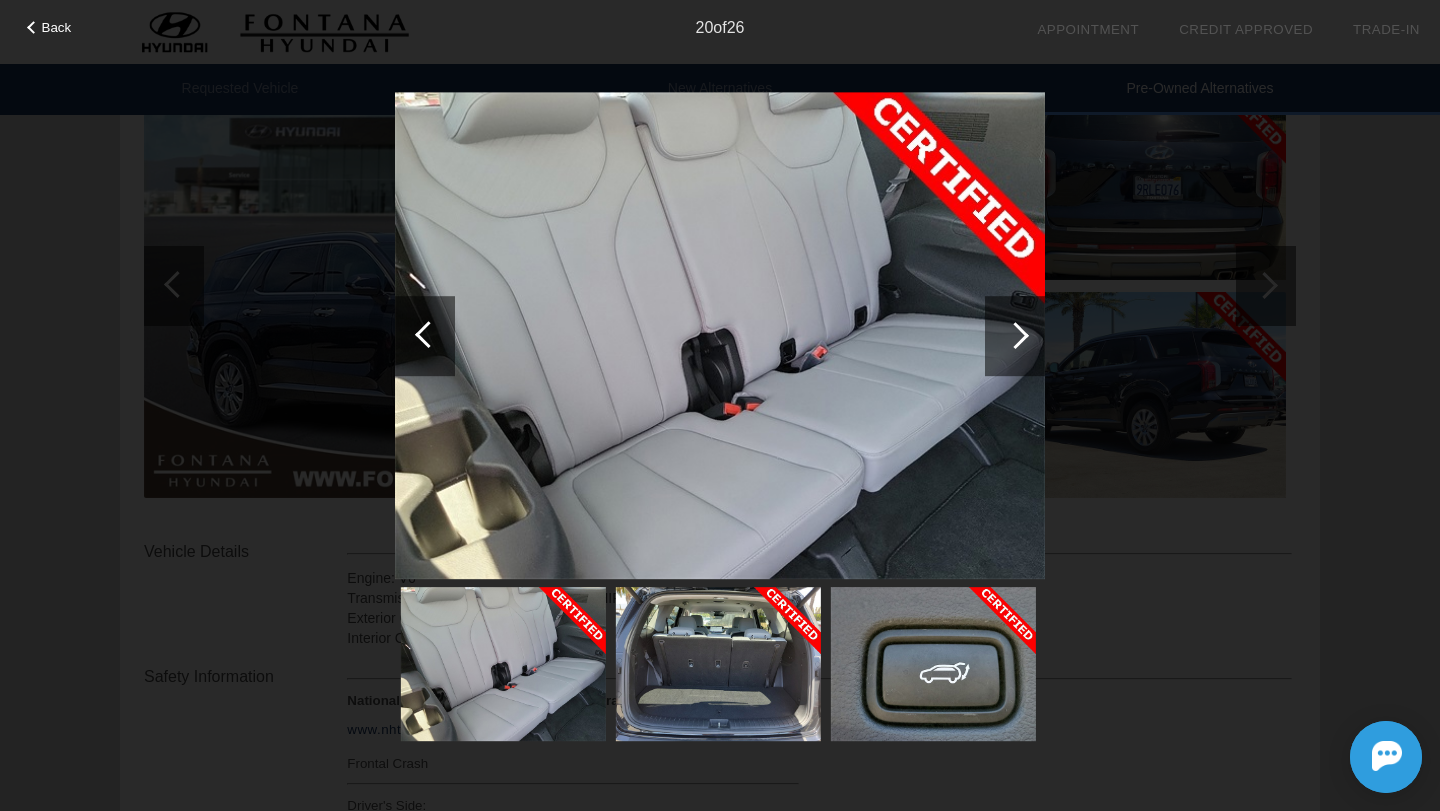 click at bounding box center [1015, 336] 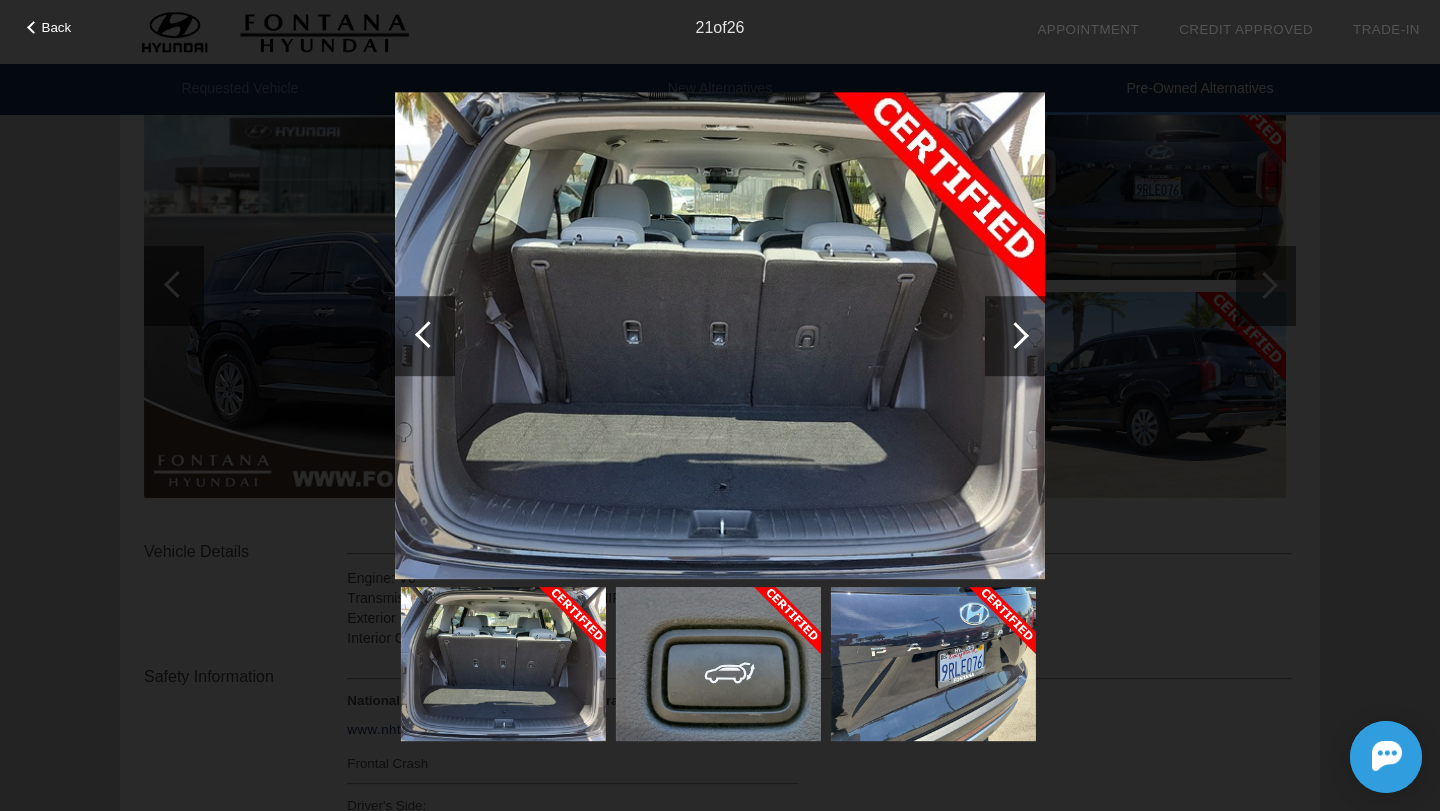 click at bounding box center [1015, 336] 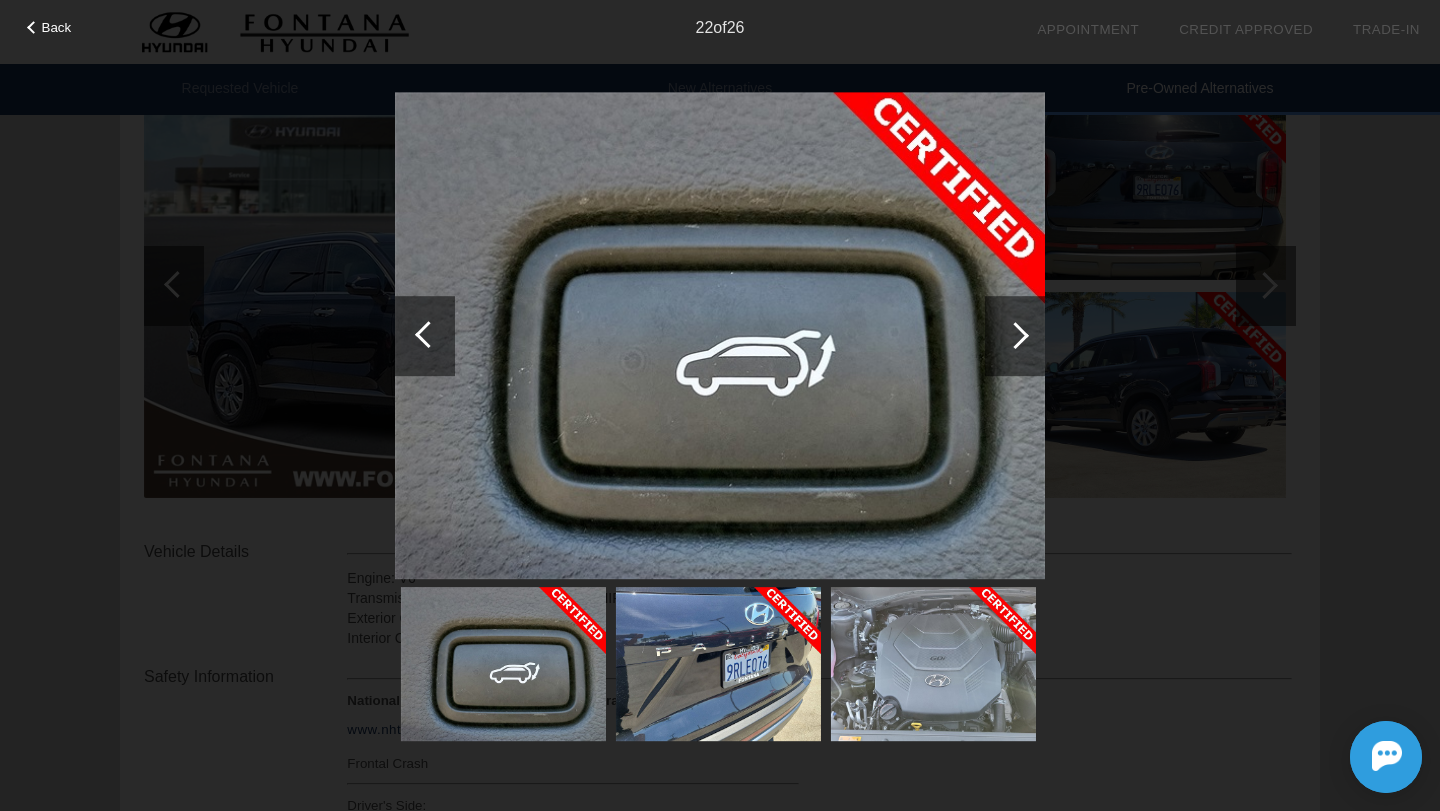 click at bounding box center (1015, 336) 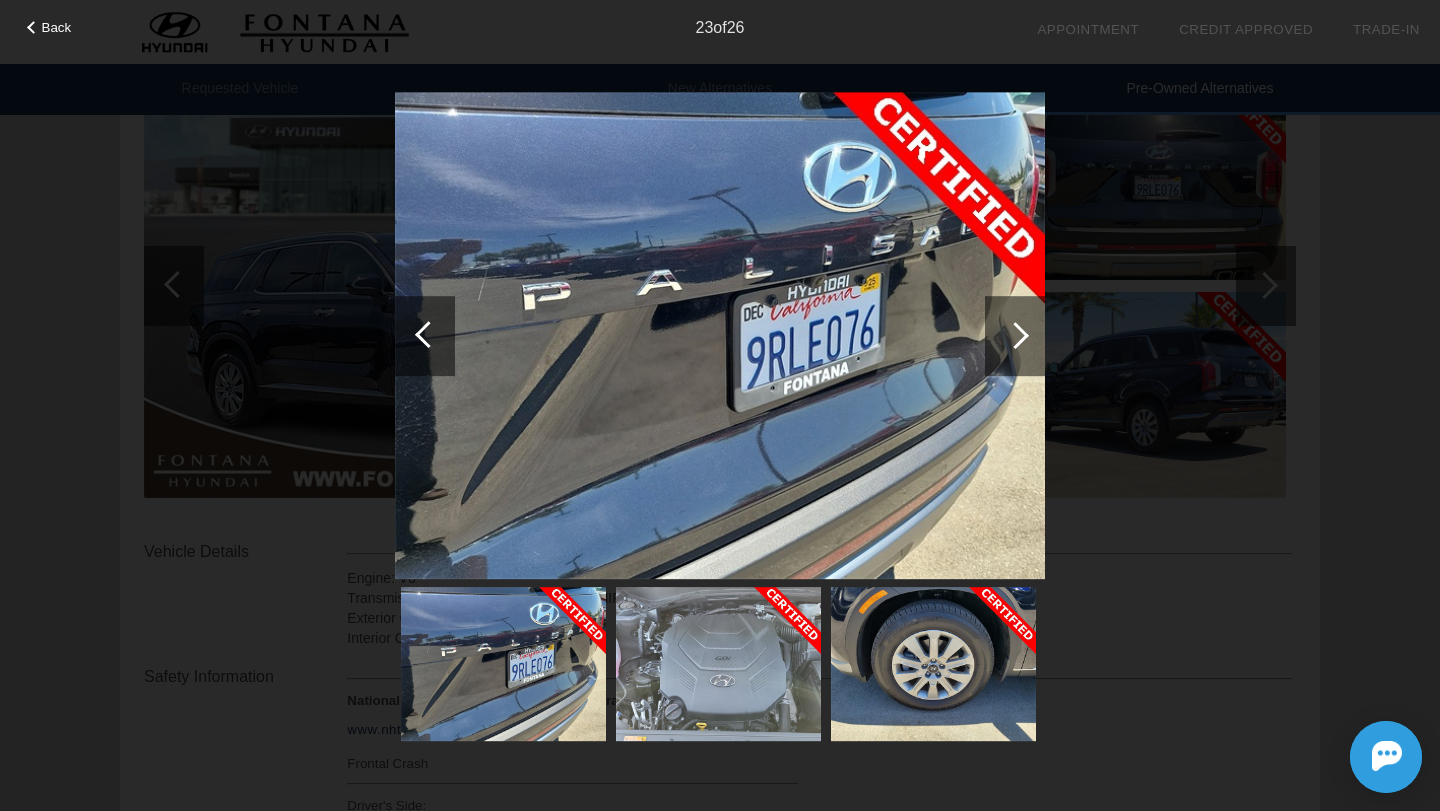 click at bounding box center (1015, 336) 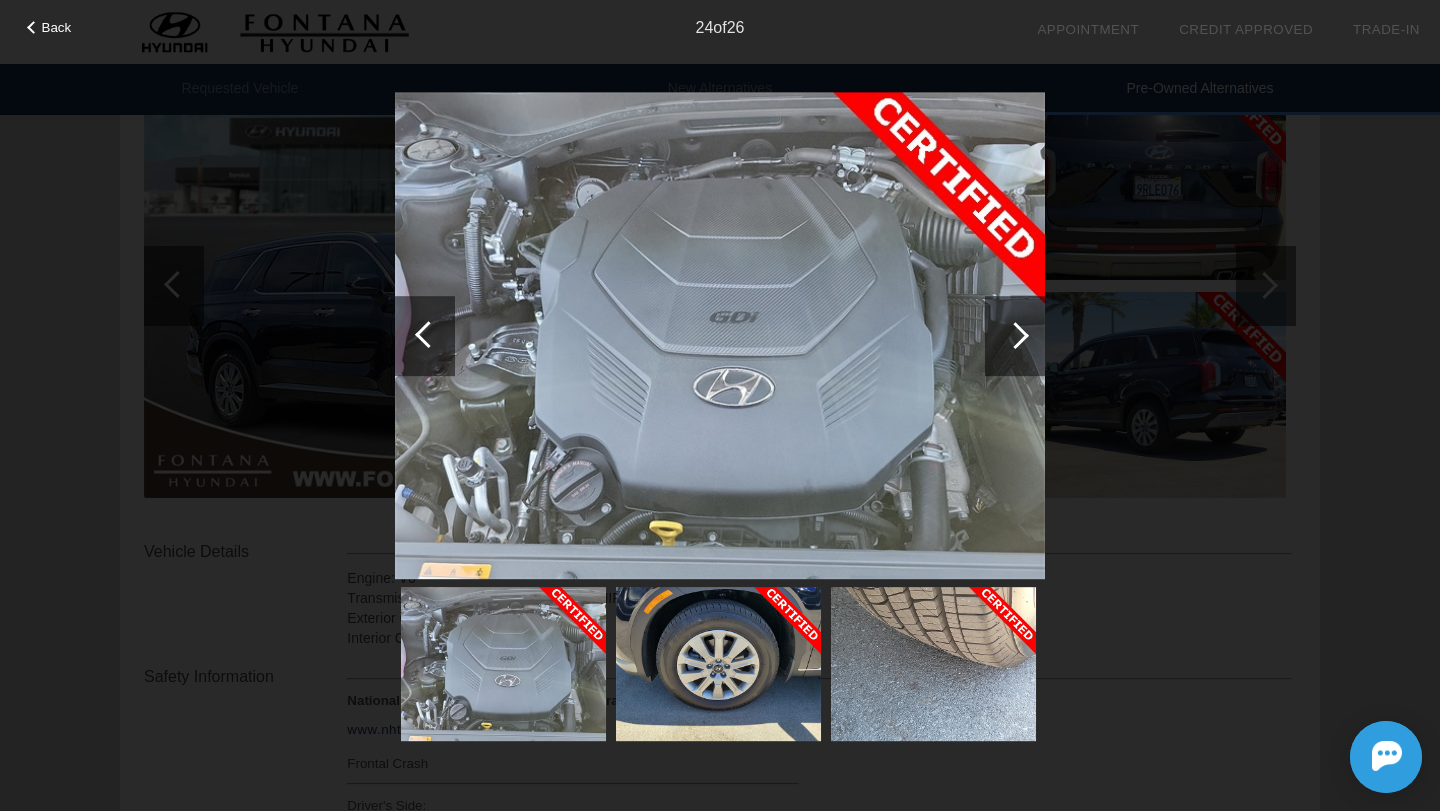click at bounding box center (1015, 336) 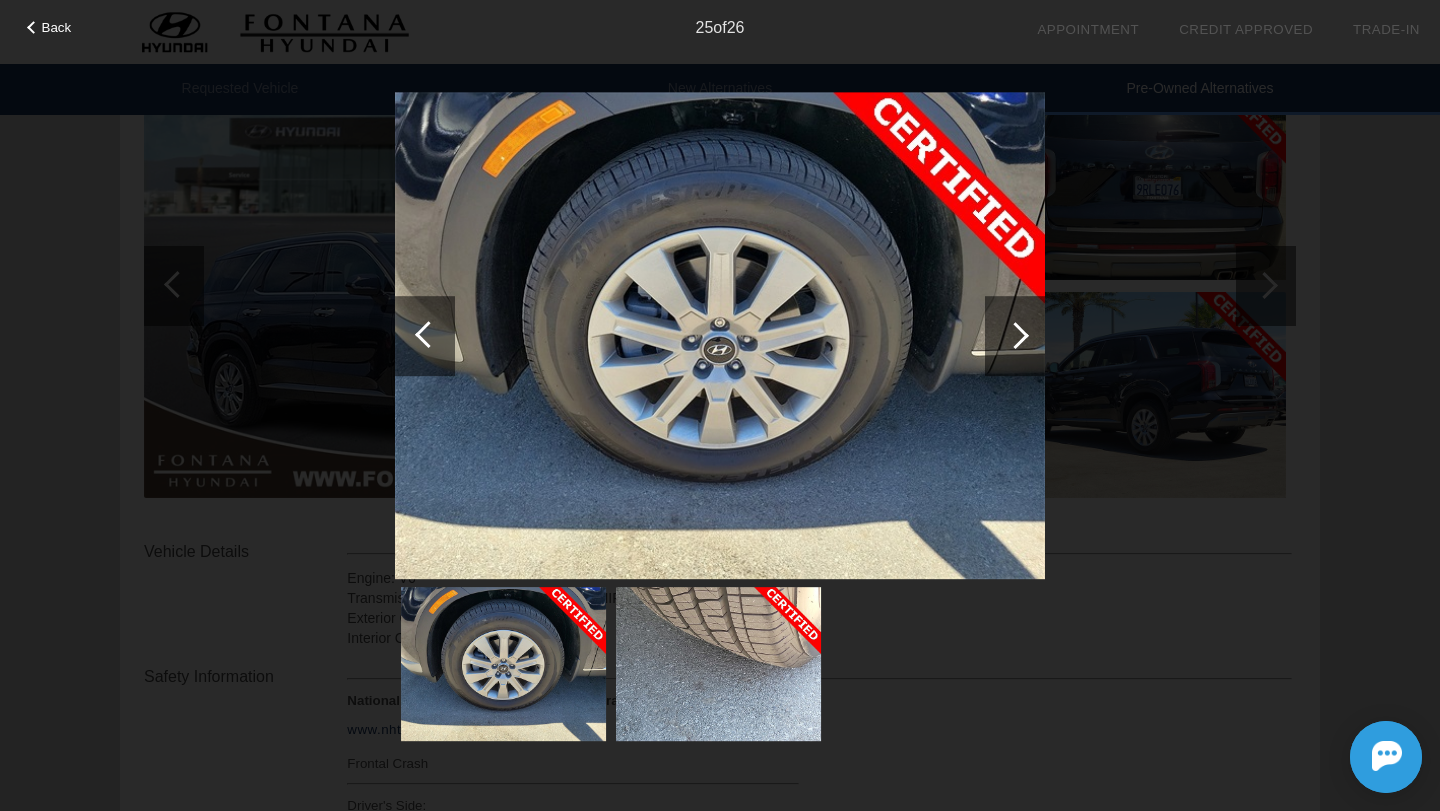 click at bounding box center [1015, 336] 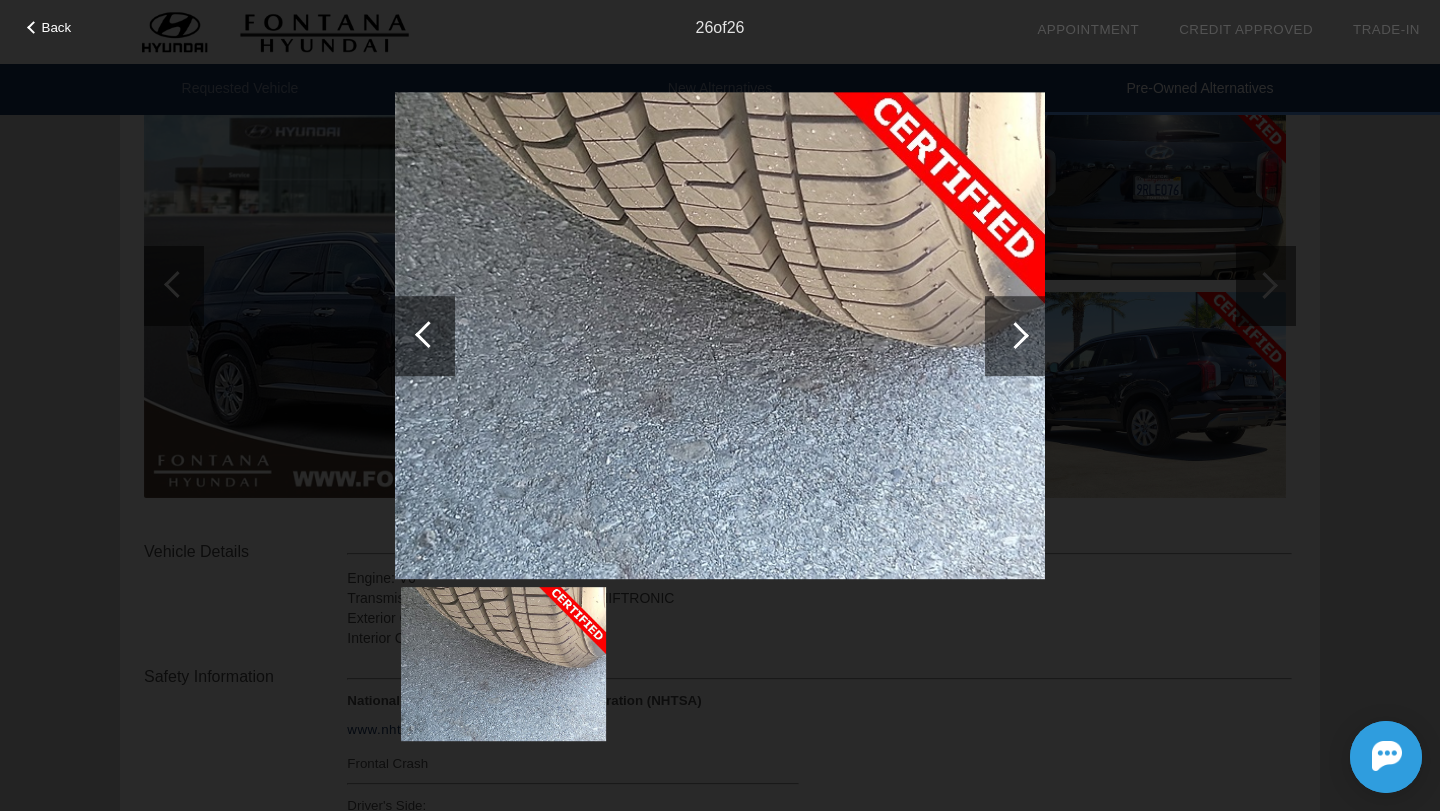 click at bounding box center (1015, 336) 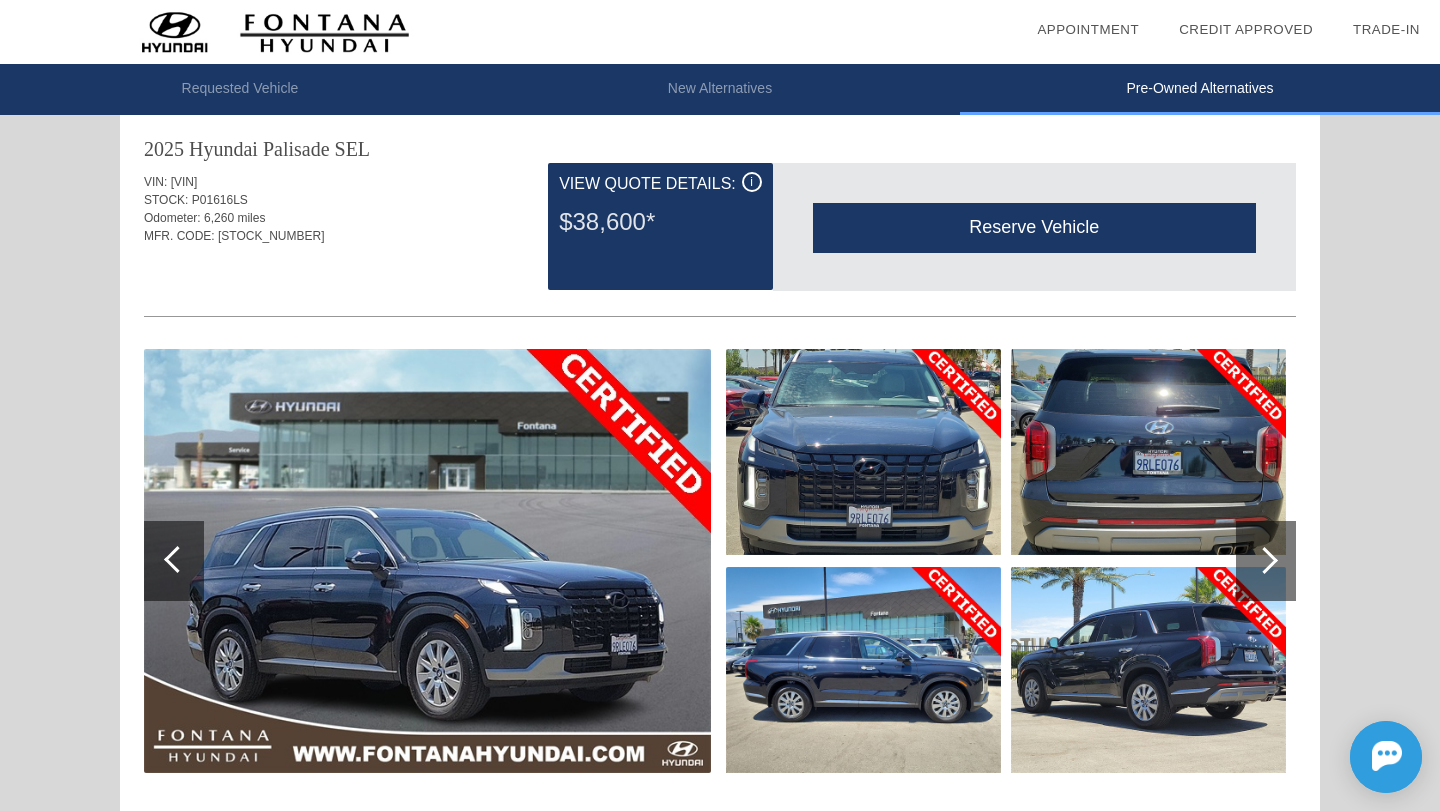 scroll, scrollTop: 0, scrollLeft: 0, axis: both 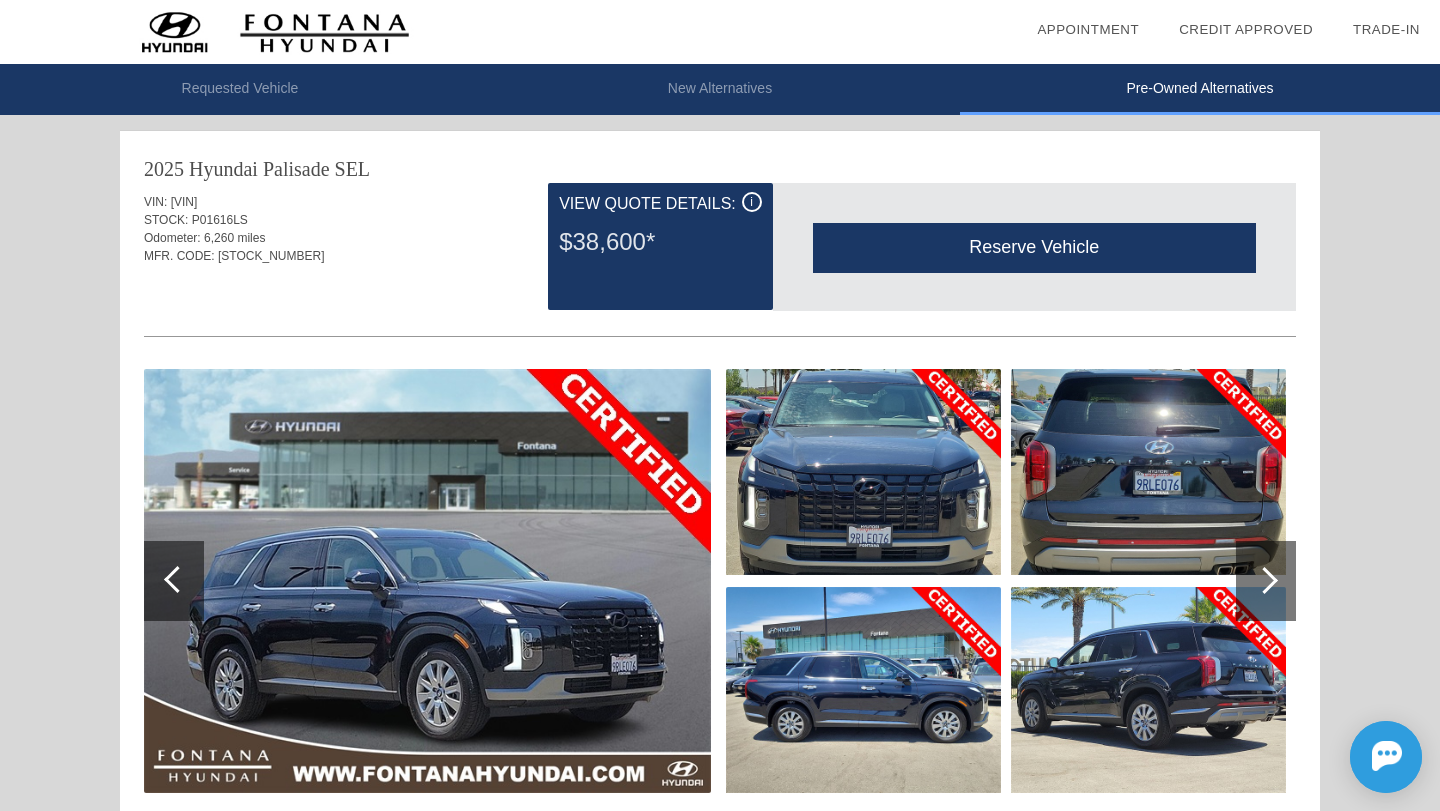 click on "New Alternatives" at bounding box center [720, 89] 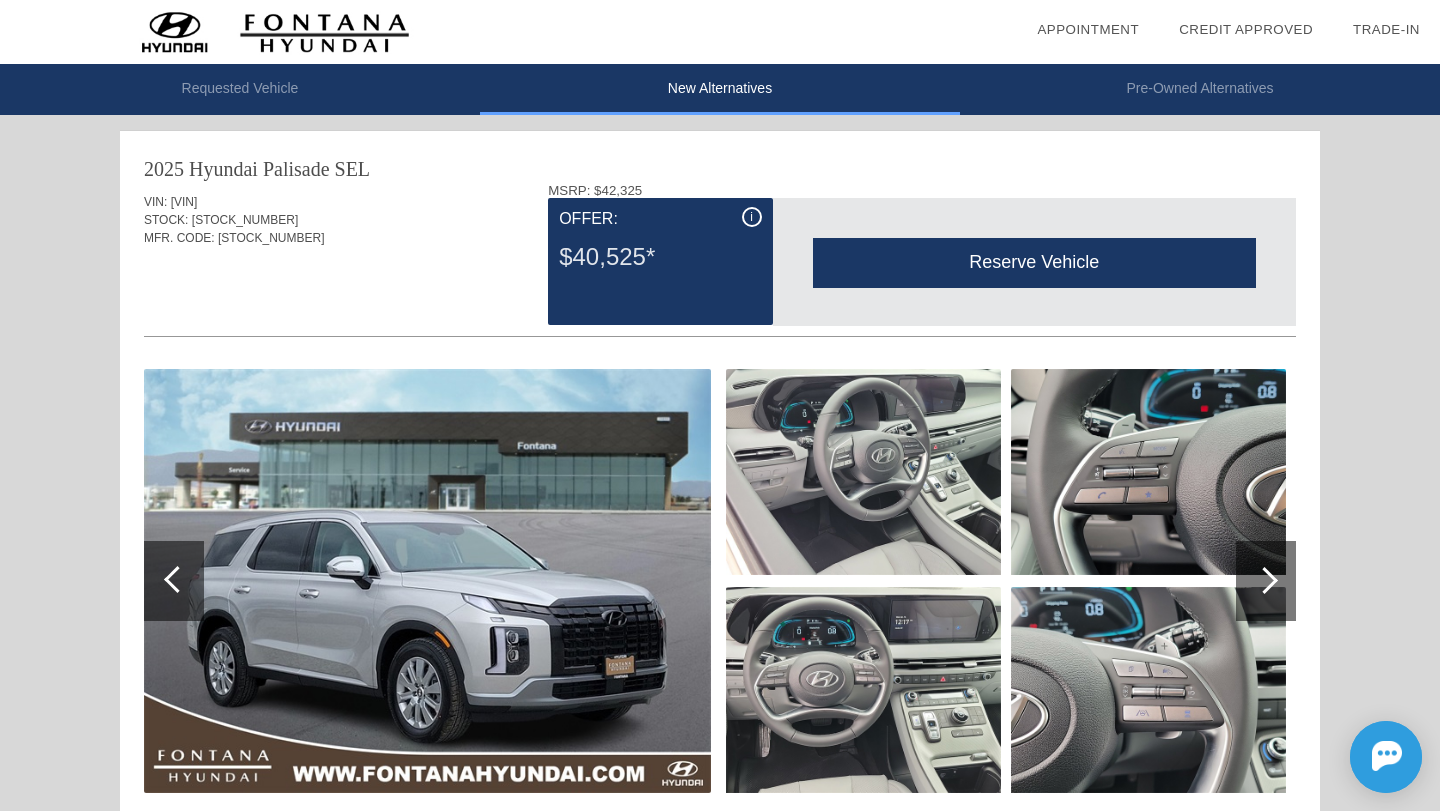 click at bounding box center [275, 32] 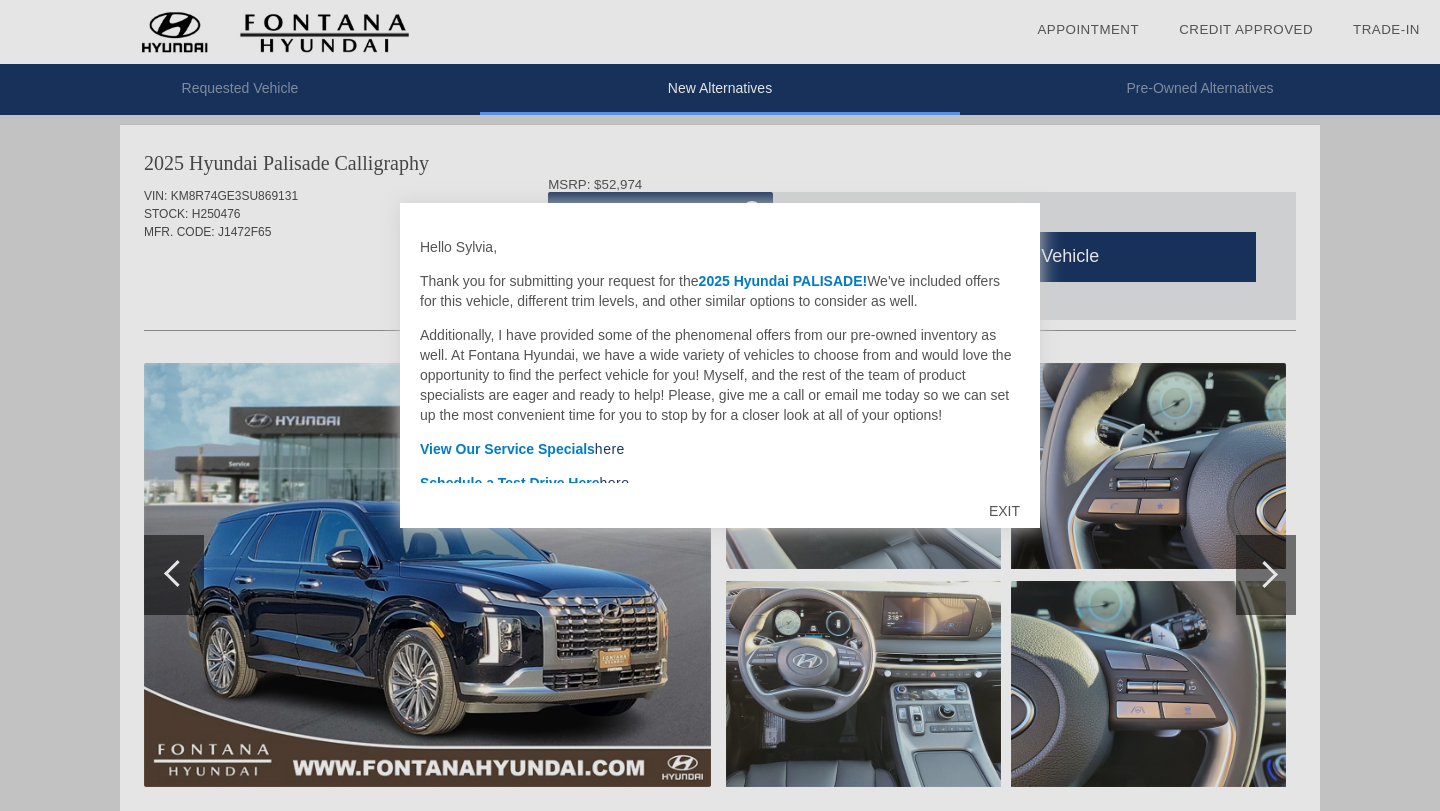 scroll, scrollTop: 0, scrollLeft: 0, axis: both 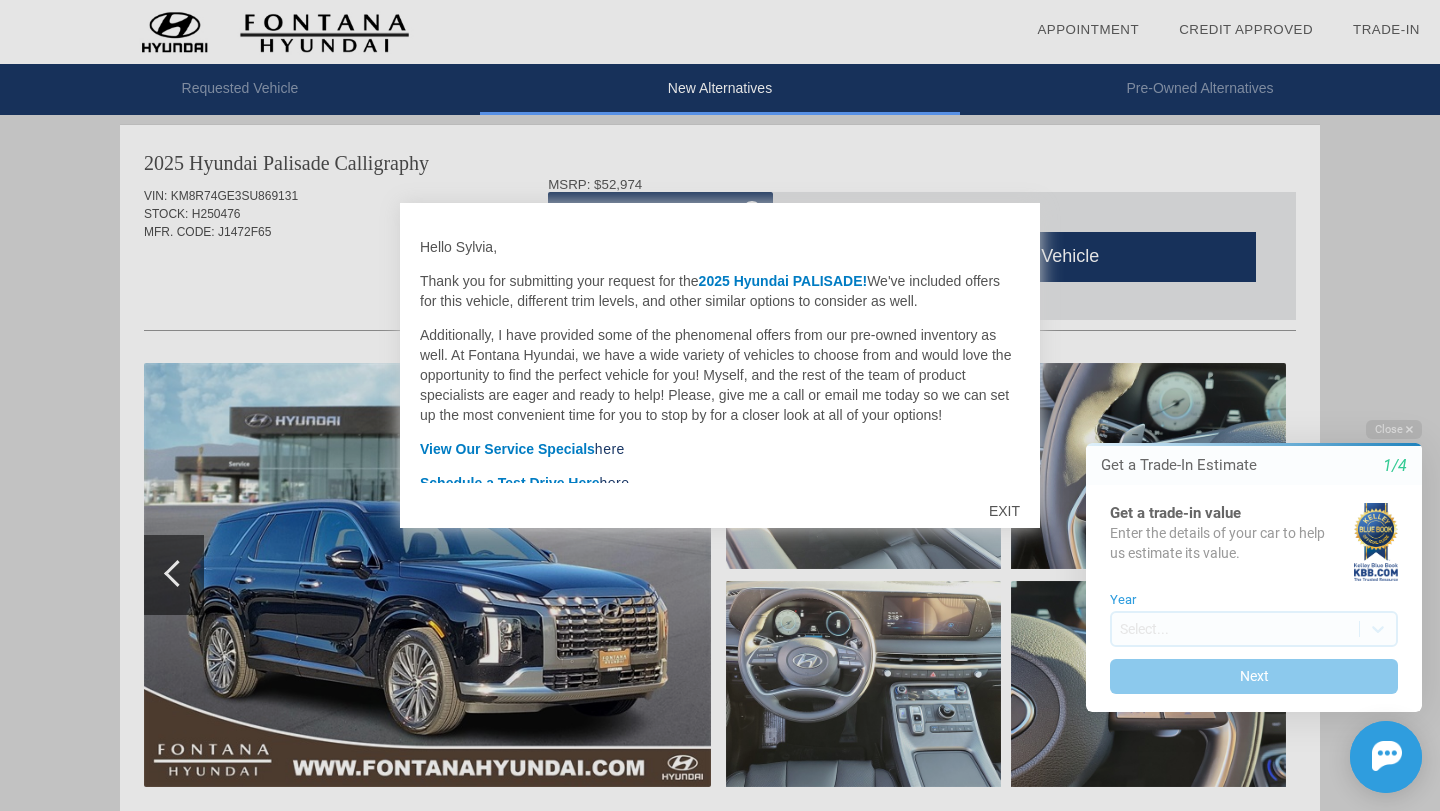 click on "EXIT" at bounding box center [1004, 511] 